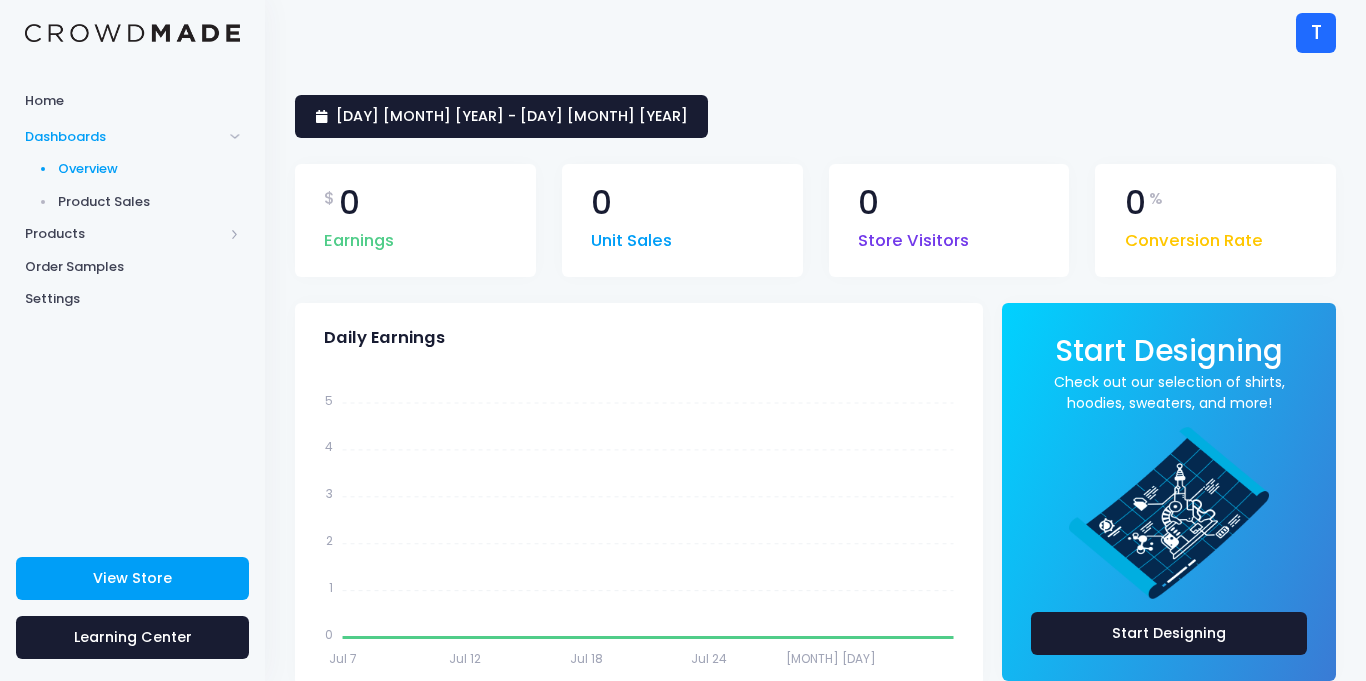 scroll, scrollTop: 0, scrollLeft: 0, axis: both 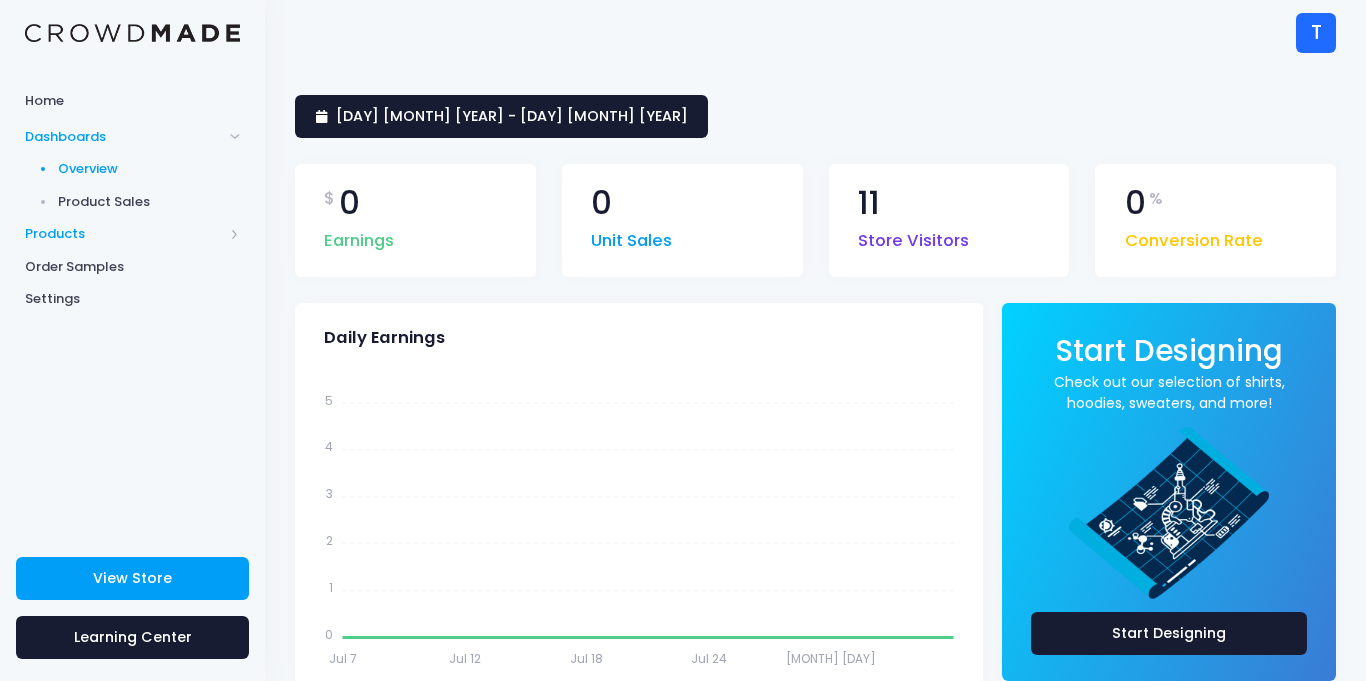 click on "Products" at bounding box center [124, 234] 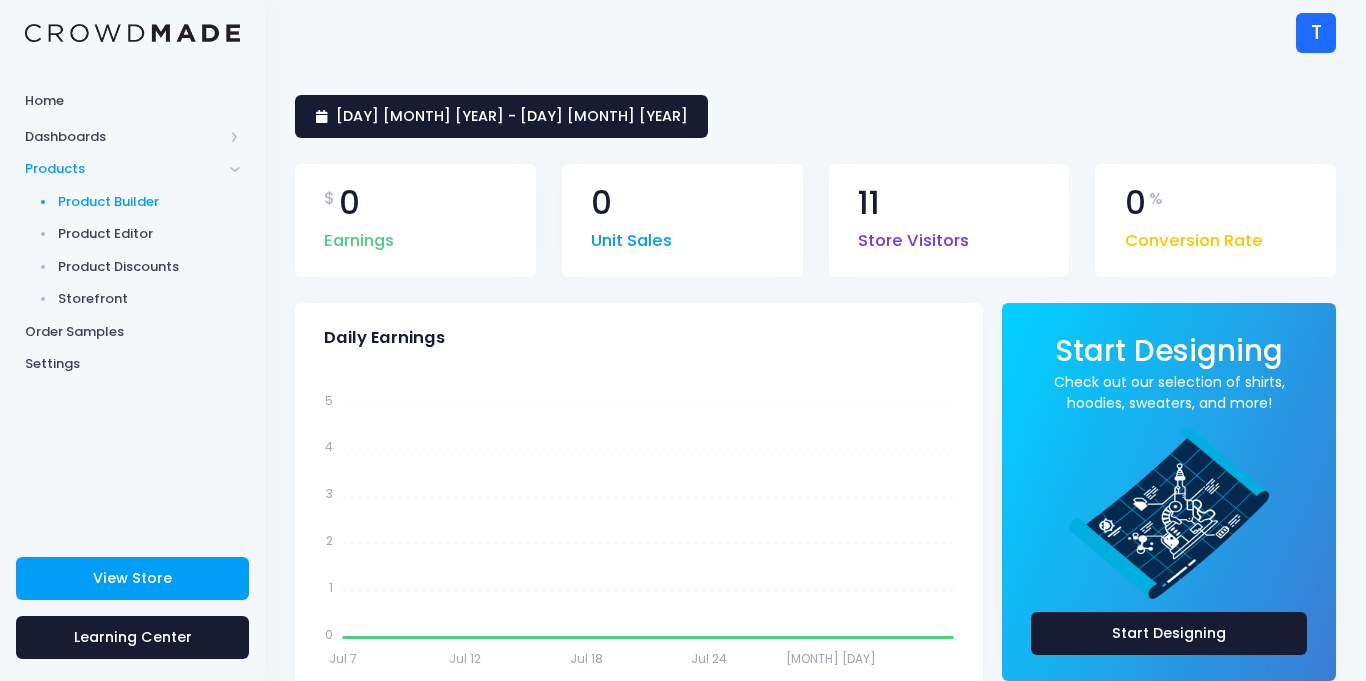click on "Product Builder" at bounding box center (149, 202) 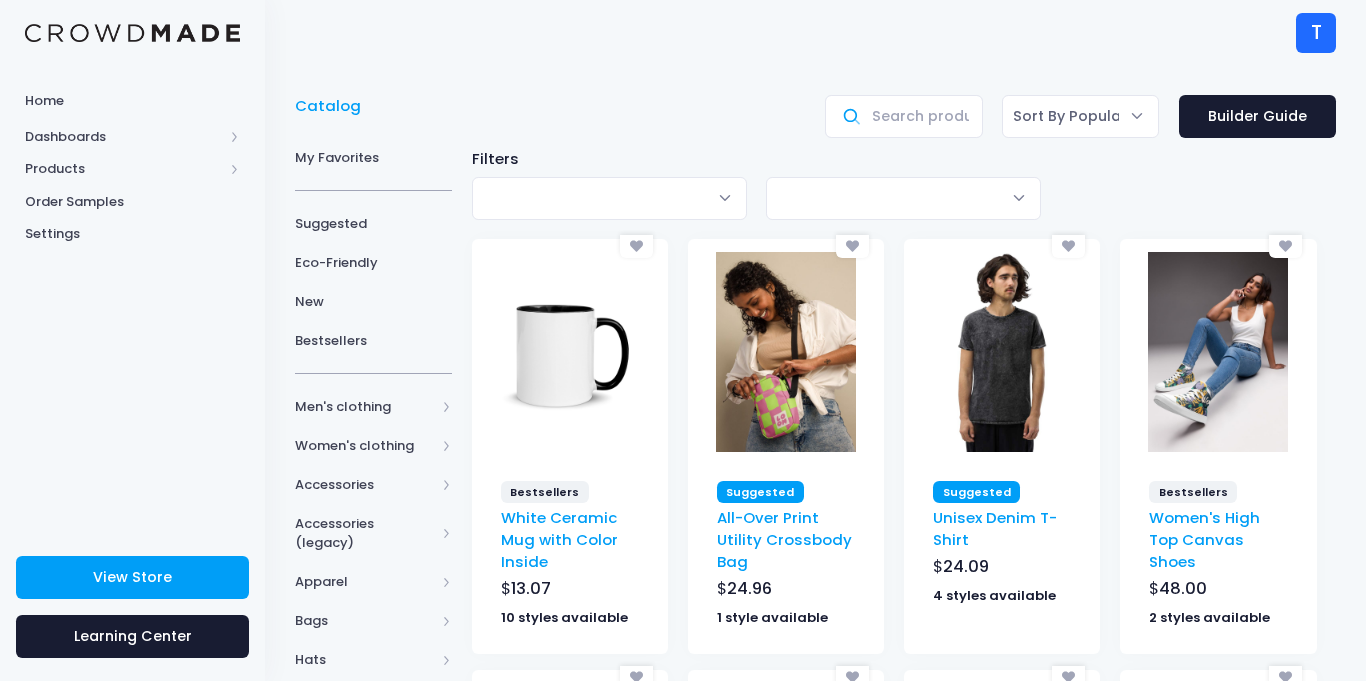 scroll, scrollTop: 0, scrollLeft: 0, axis: both 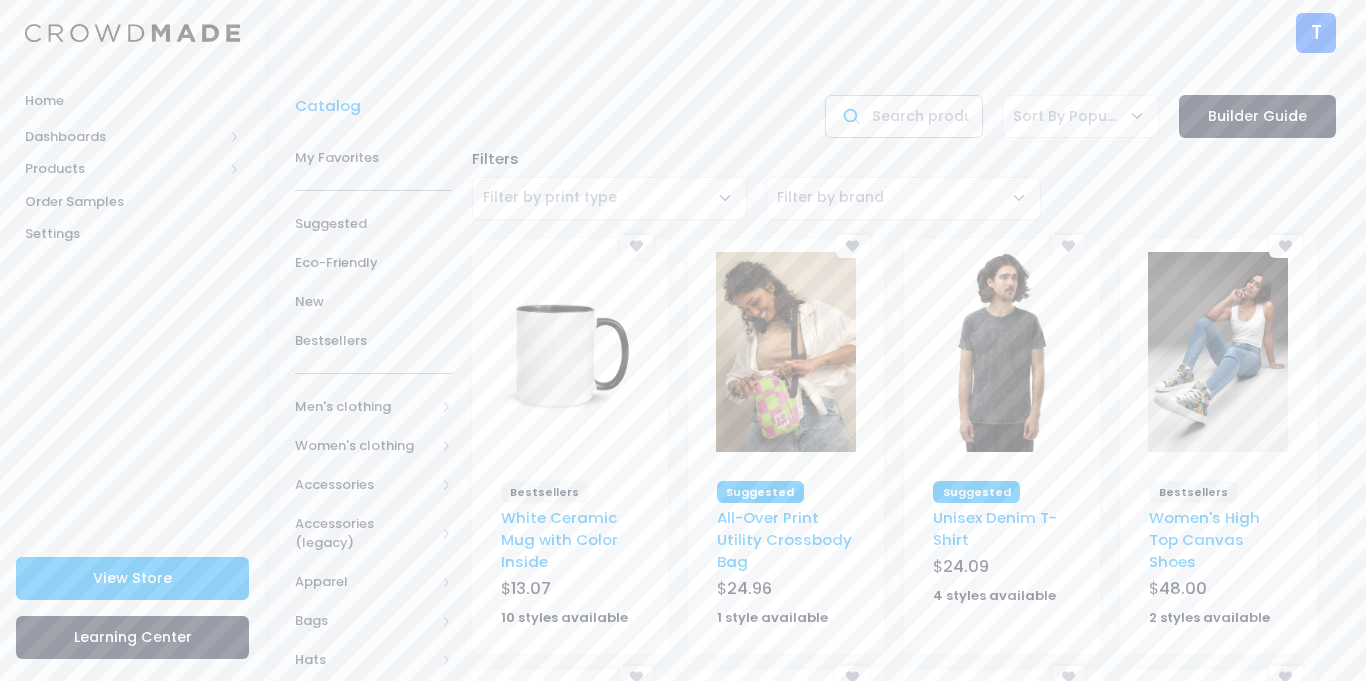 click at bounding box center [903, 116] 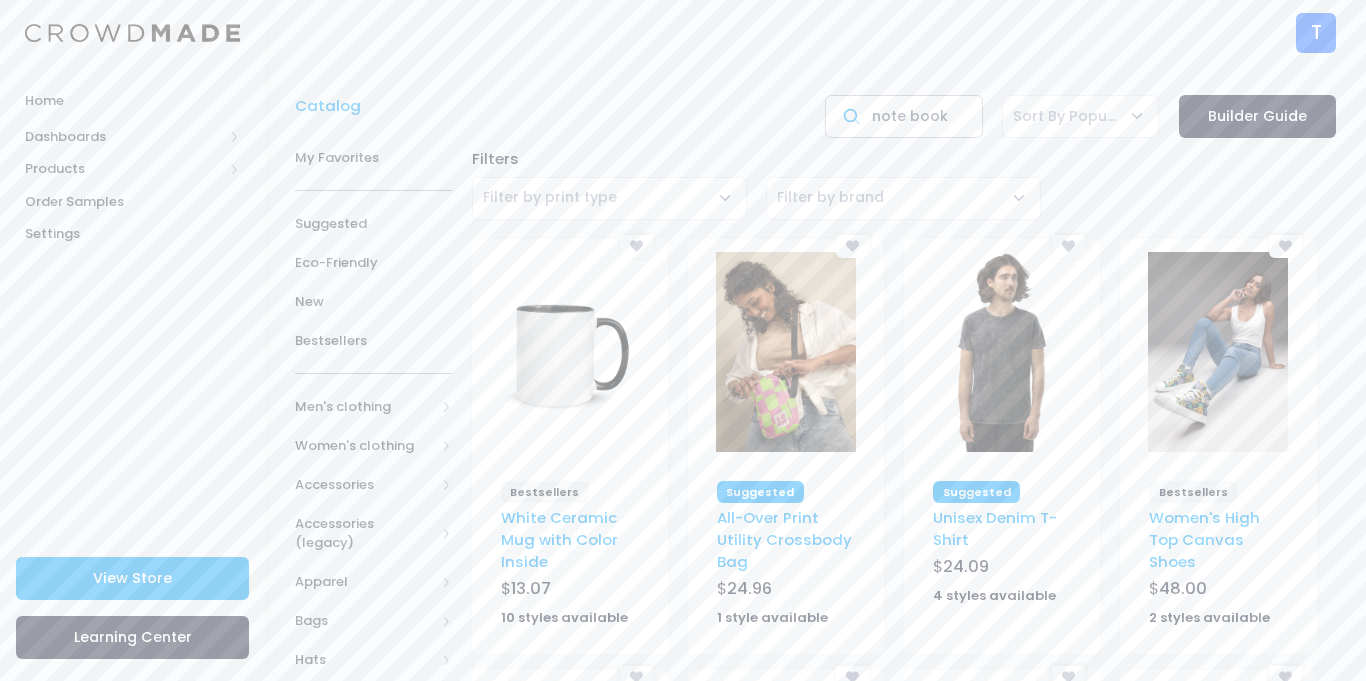 type on "note book" 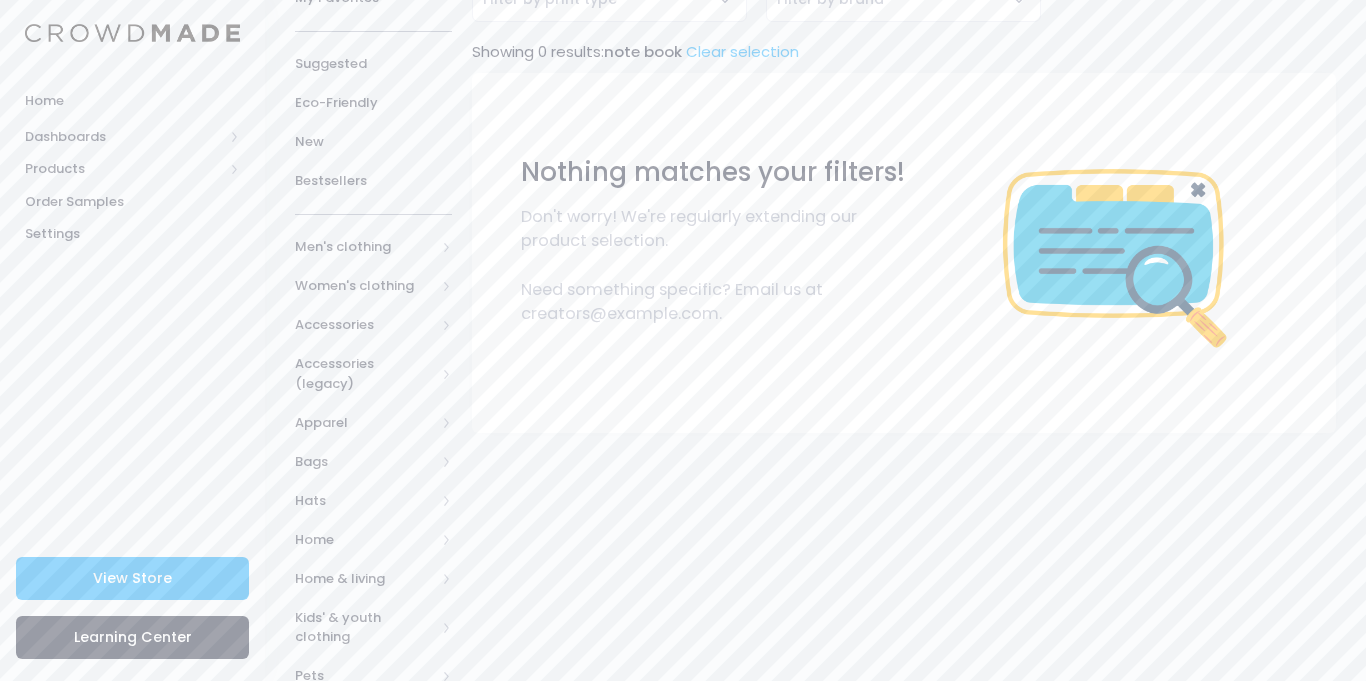 scroll, scrollTop: 227, scrollLeft: 0, axis: vertical 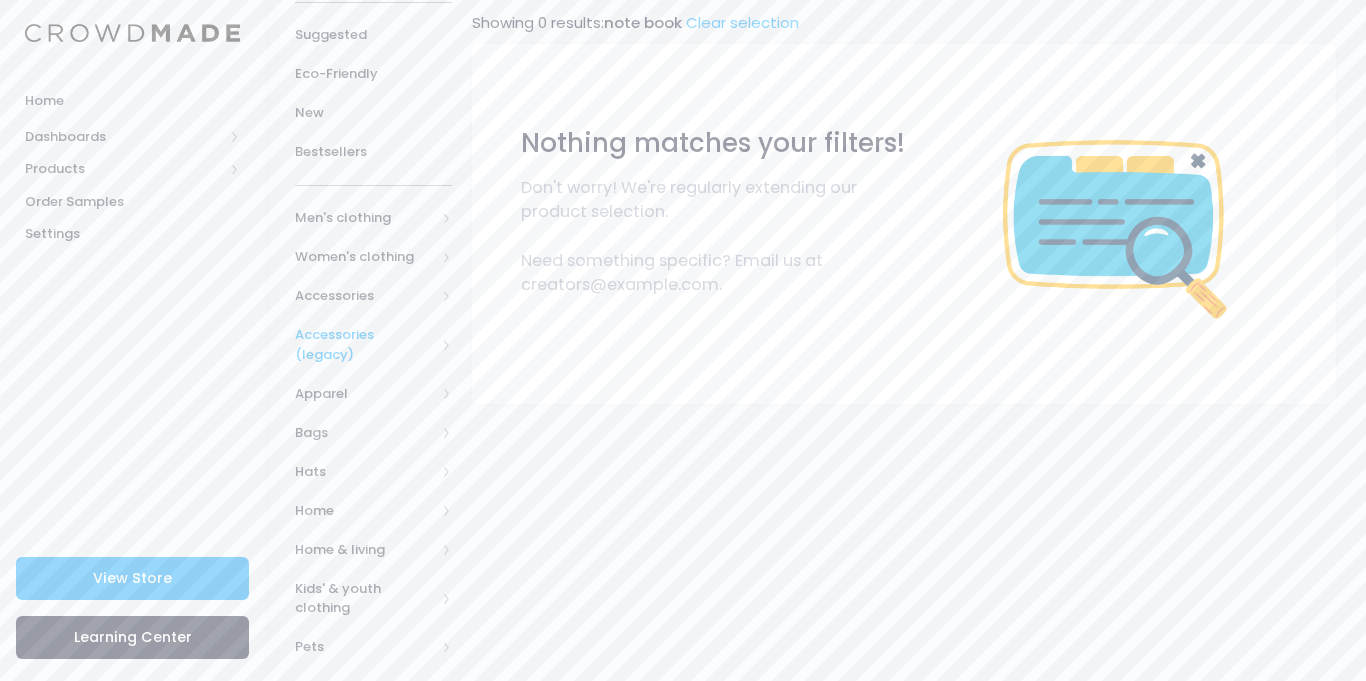 click on "Accessories (legacy)" at bounding box center (365, 344) 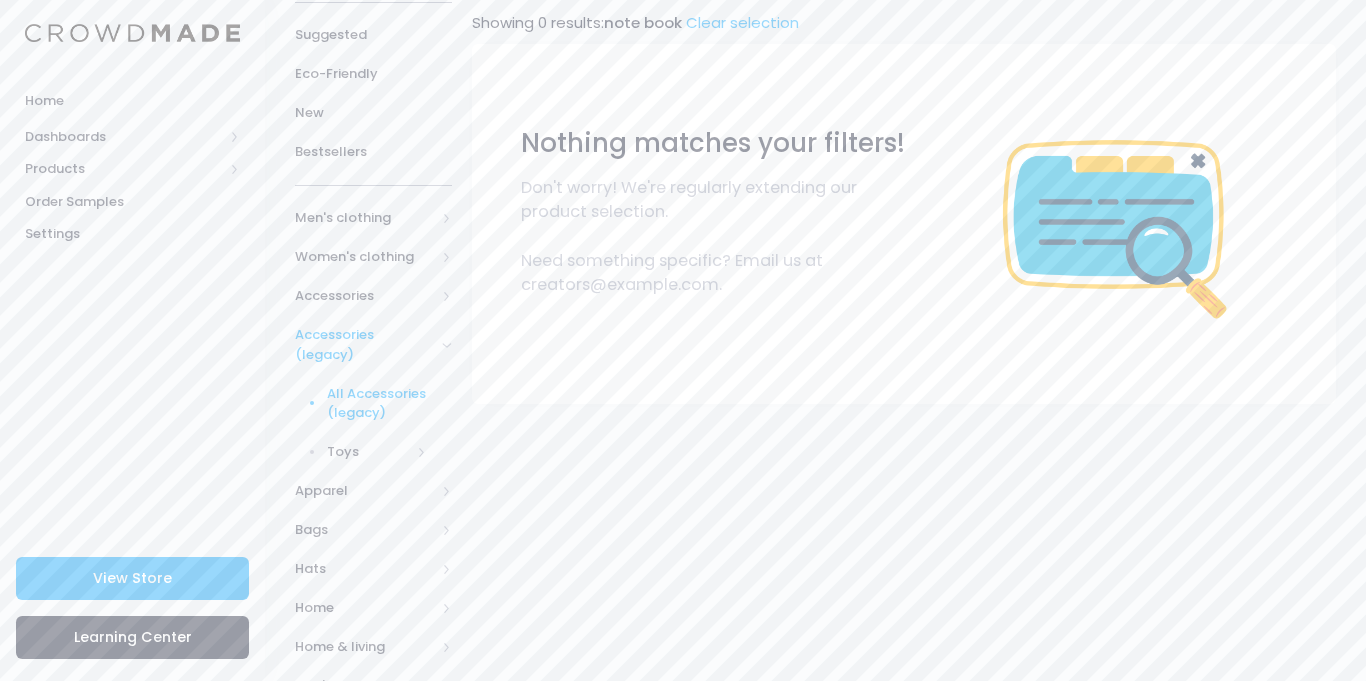 click on "All Accessories (legacy)" at bounding box center (377, 403) 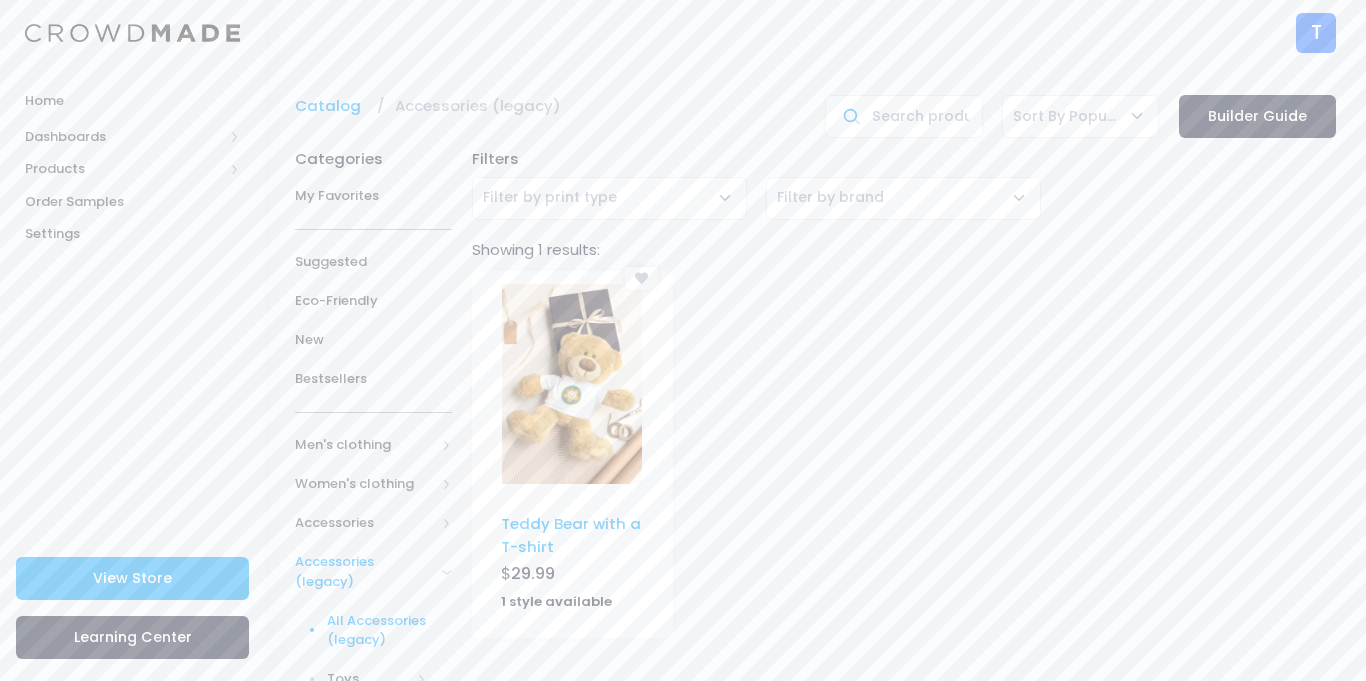scroll, scrollTop: 0, scrollLeft: 0, axis: both 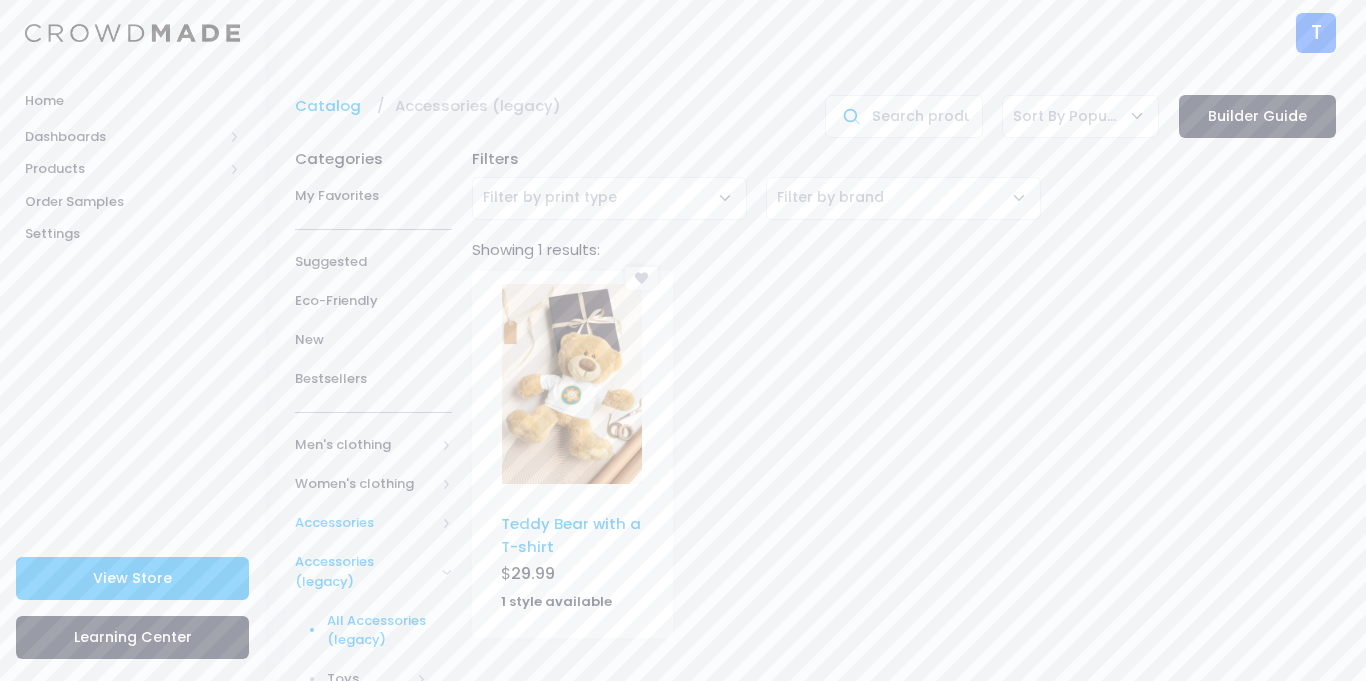 click on "Accessories" at bounding box center [365, 523] 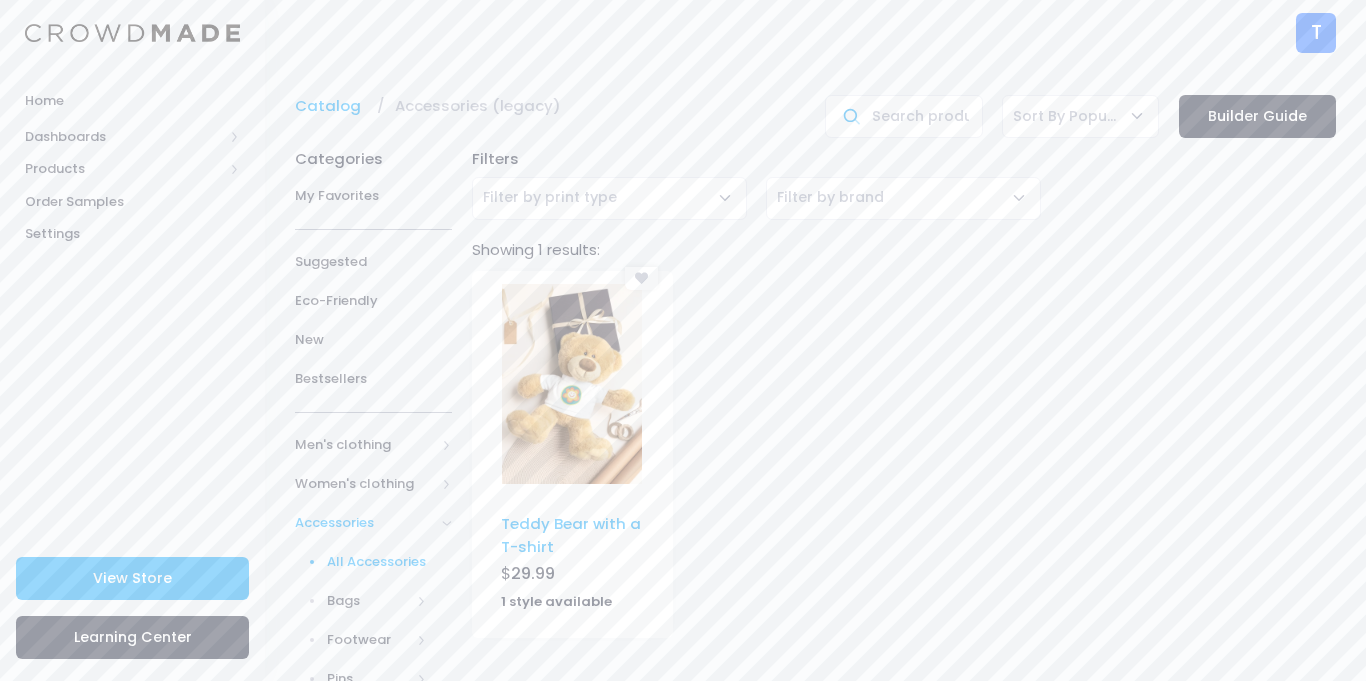 click on "All Accessories" at bounding box center [377, 562] 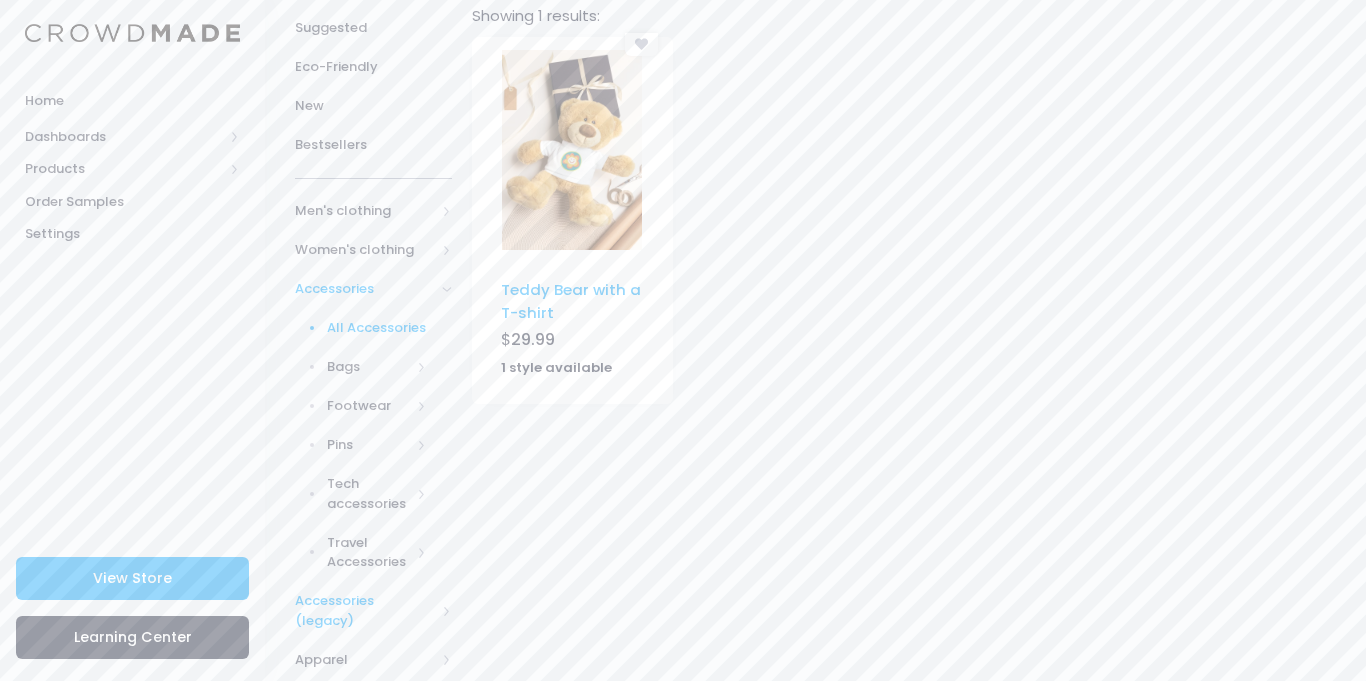 scroll, scrollTop: 236, scrollLeft: 0, axis: vertical 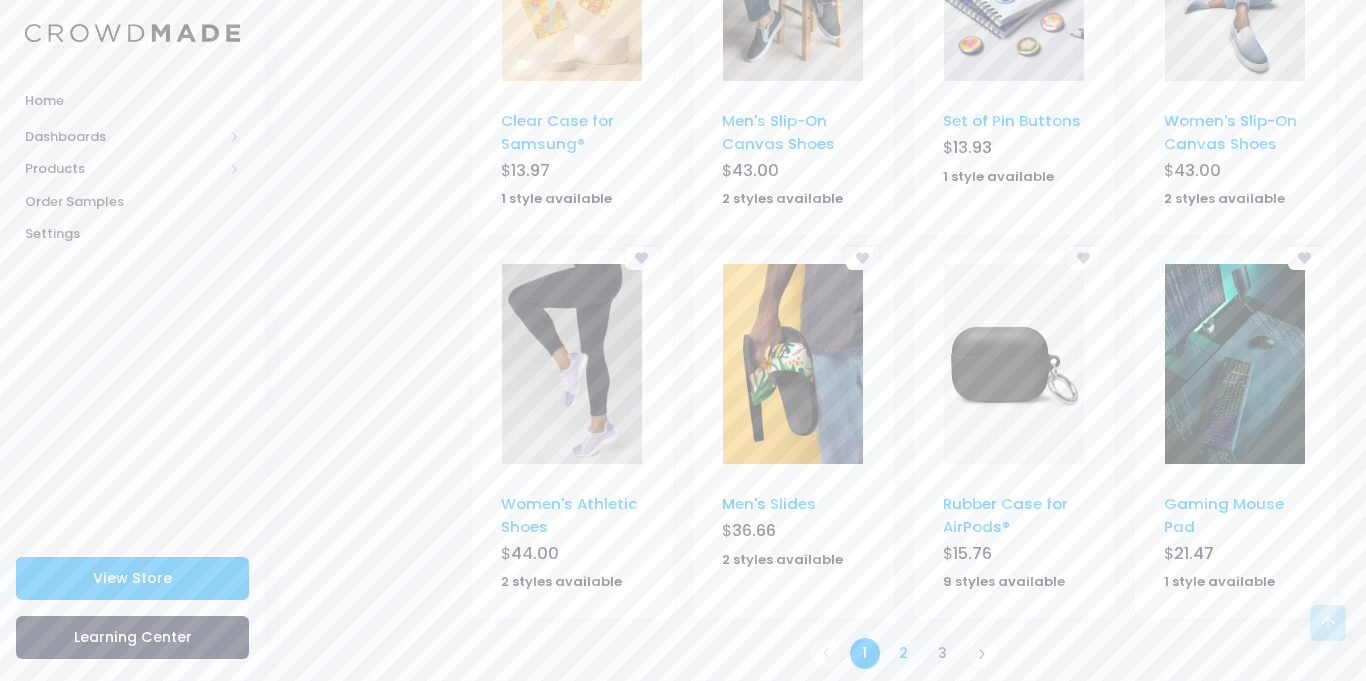 click on "2" at bounding box center [904, 653] 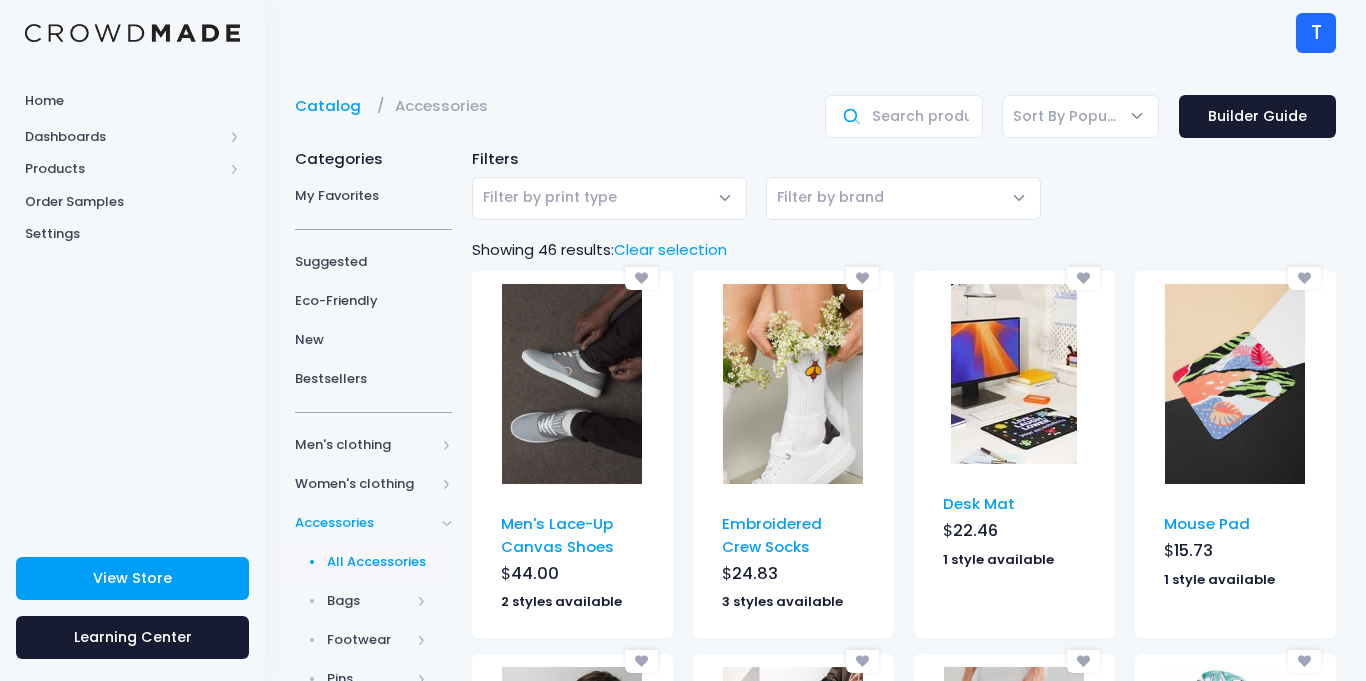 scroll, scrollTop: 0, scrollLeft: 0, axis: both 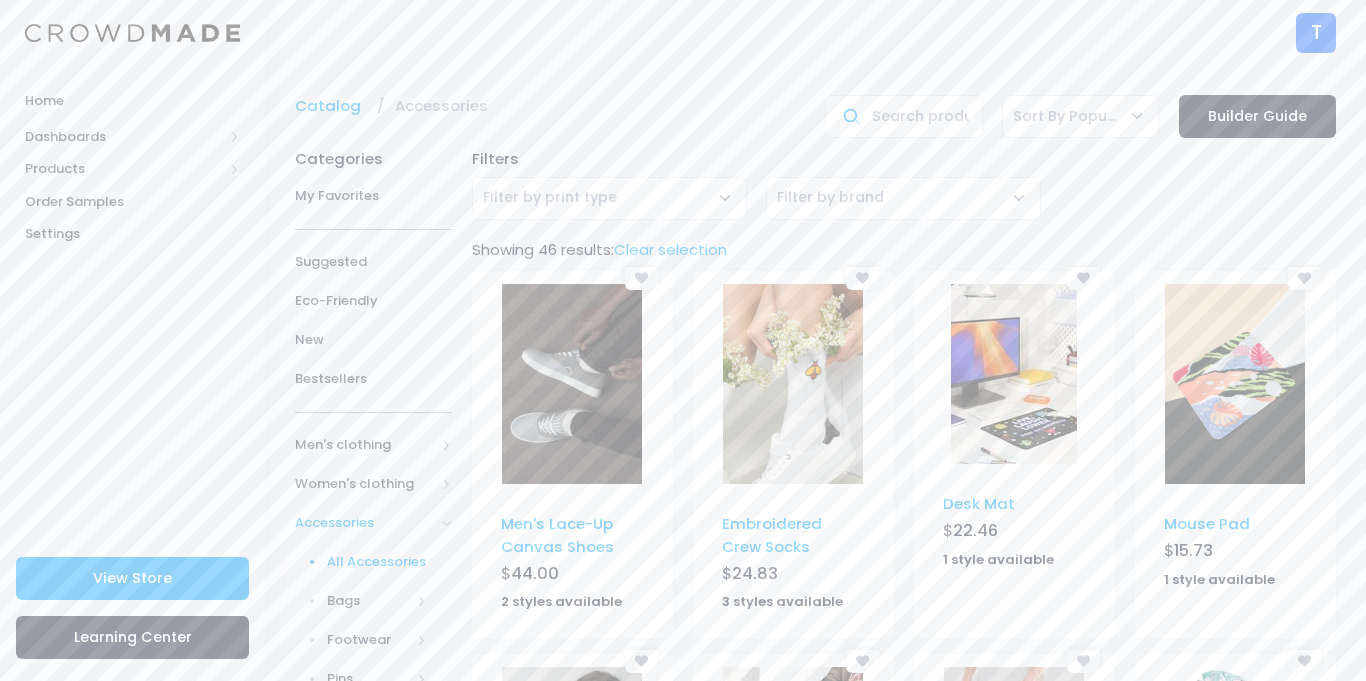 click at bounding box center (373, 229) 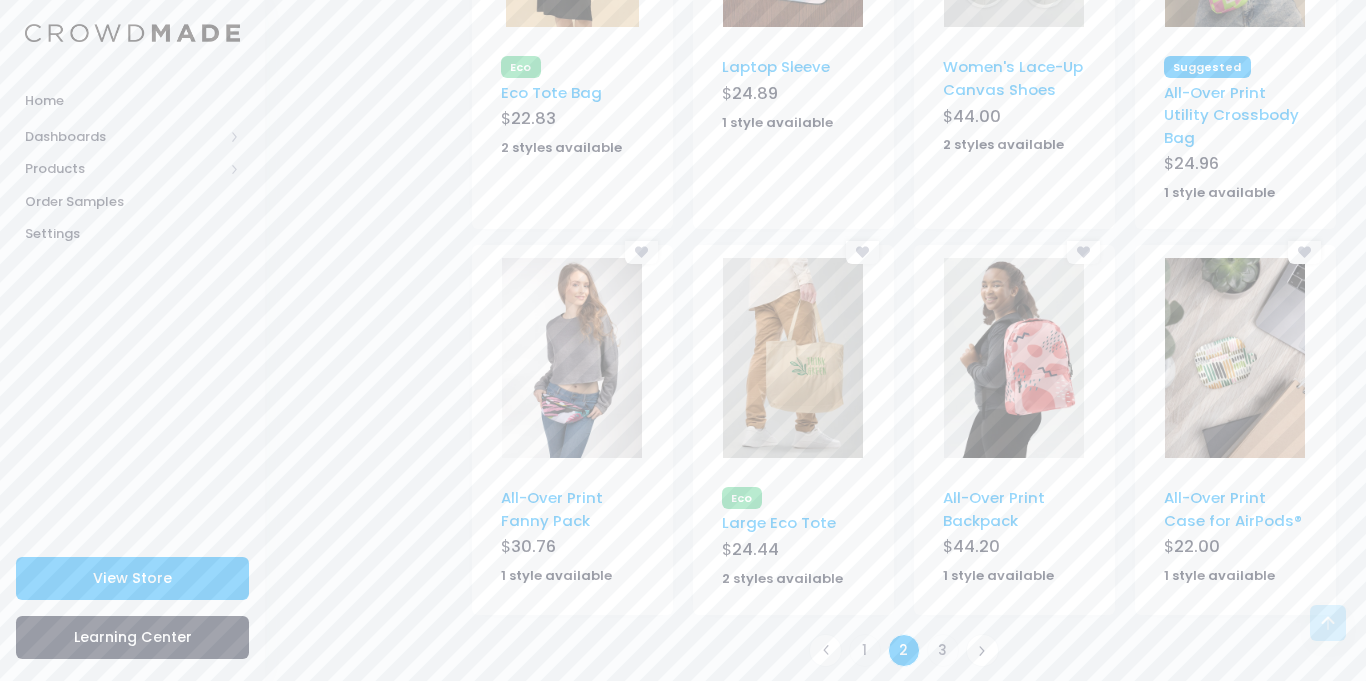 scroll, scrollTop: 1242, scrollLeft: 0, axis: vertical 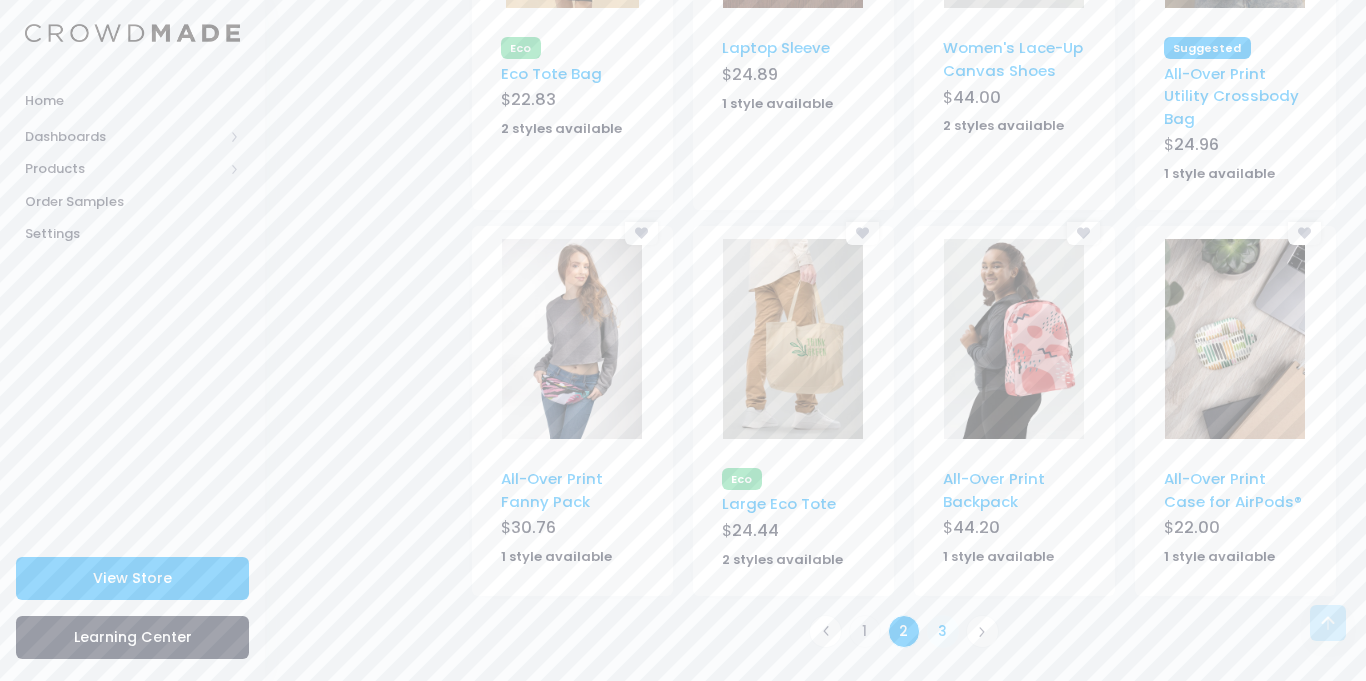 click on "3" at bounding box center (943, 631) 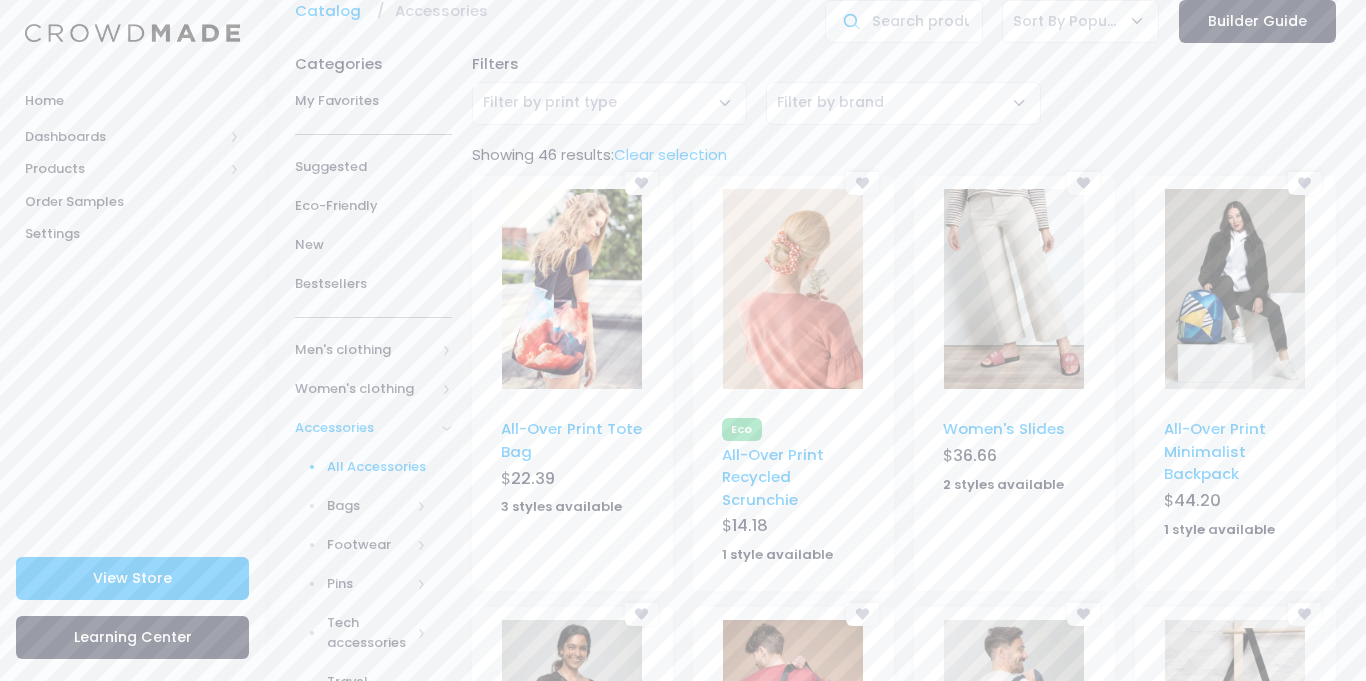 scroll, scrollTop: 0, scrollLeft: 0, axis: both 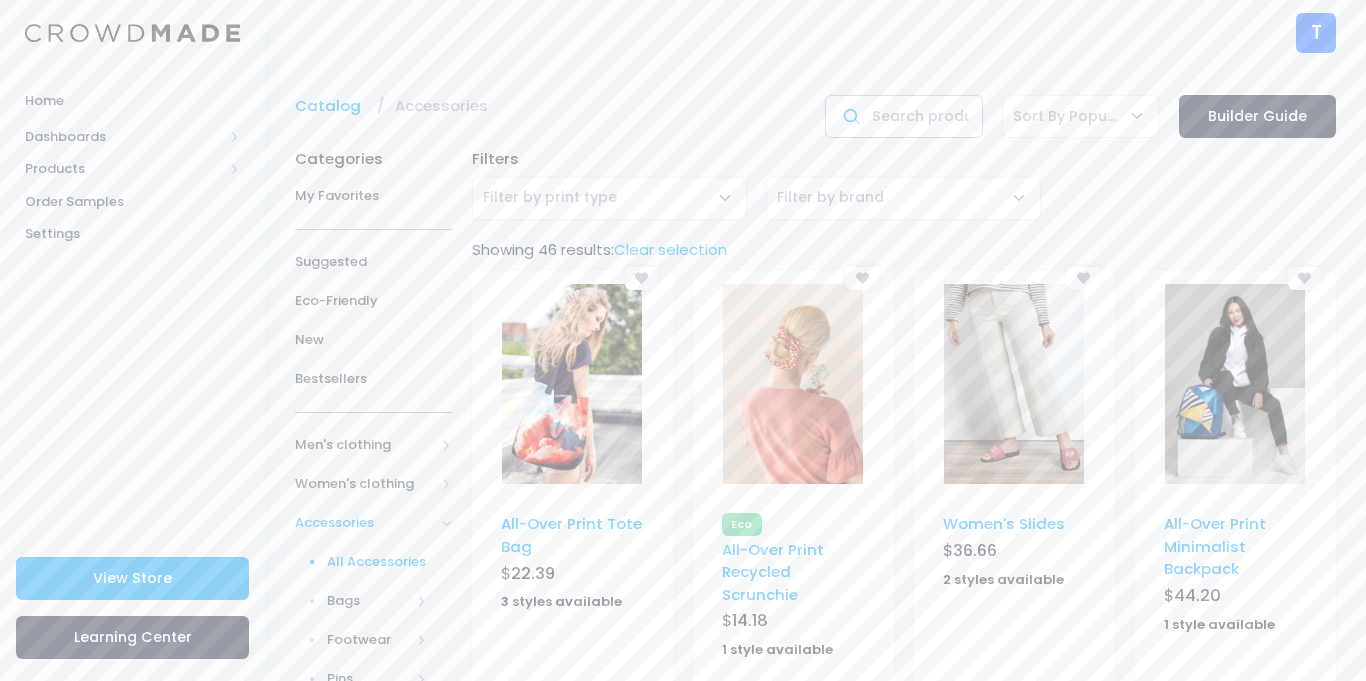 click at bounding box center (903, 116) 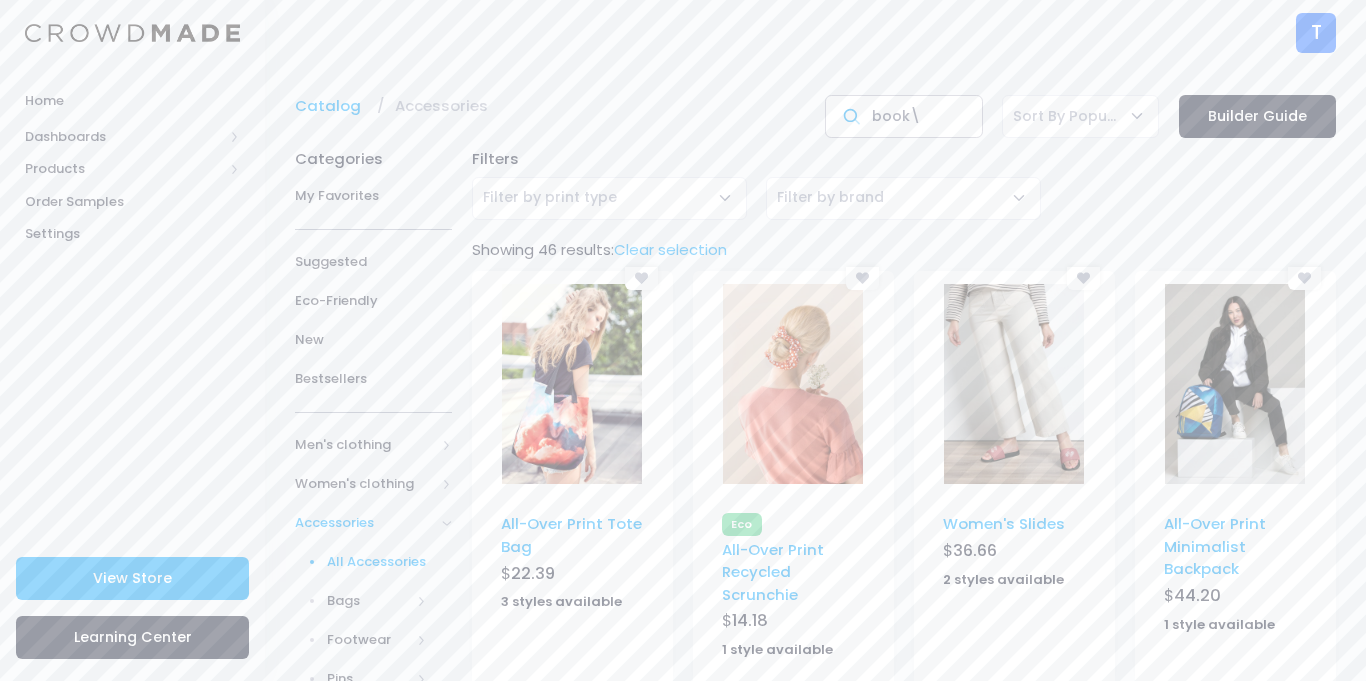 type on "book\" 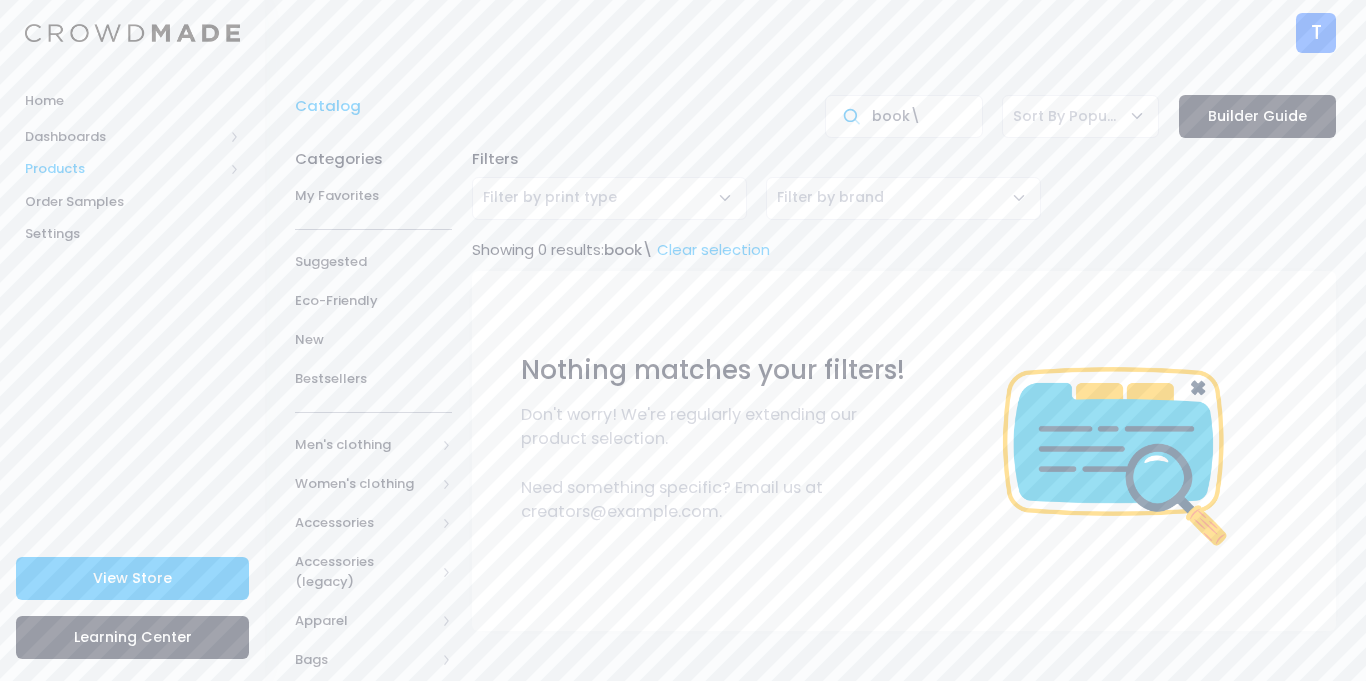 scroll, scrollTop: 0, scrollLeft: 0, axis: both 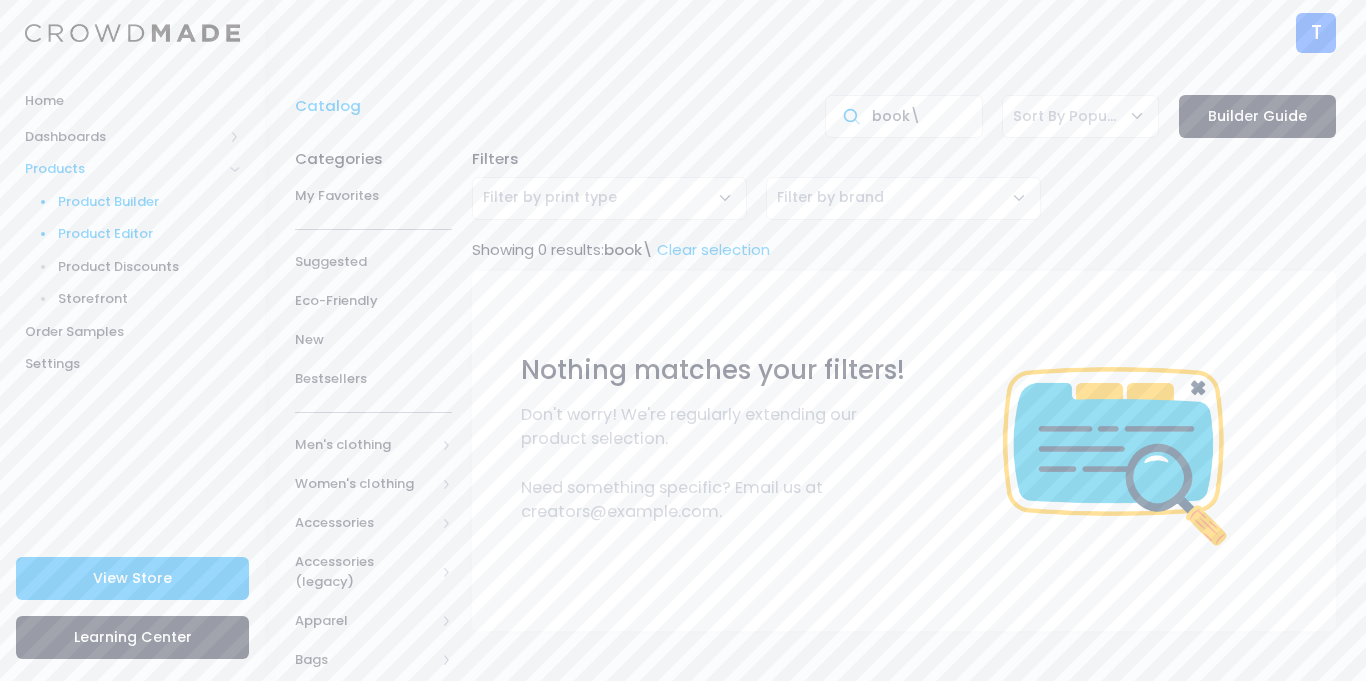 click on "Product Editor" at bounding box center (149, 234) 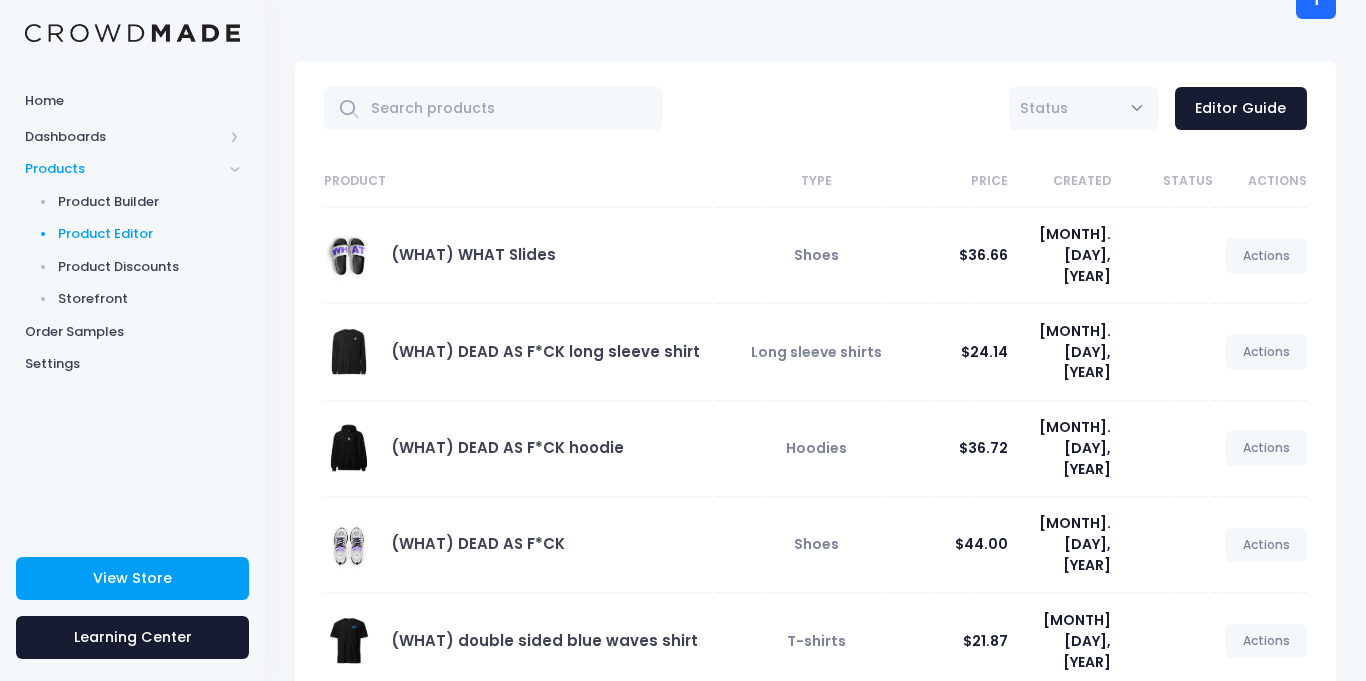 scroll, scrollTop: 511, scrollLeft: 0, axis: vertical 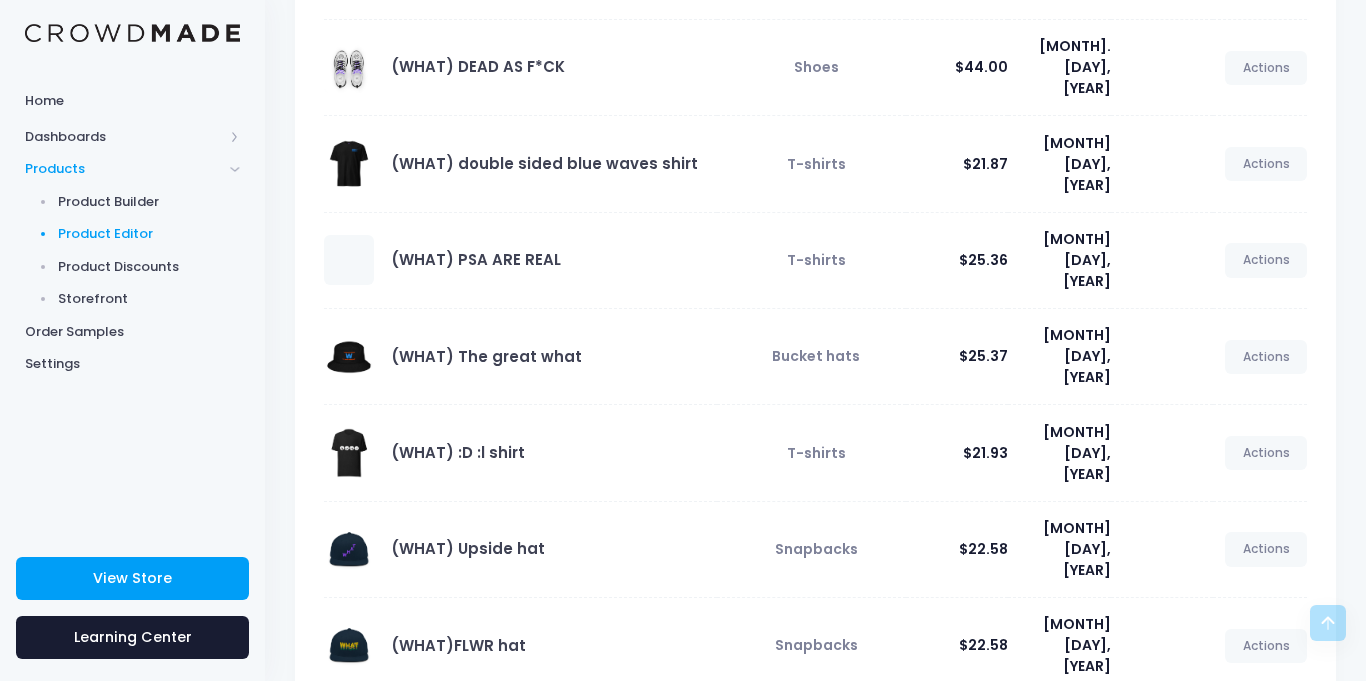 click on "3" at bounding box center (1251, 723) 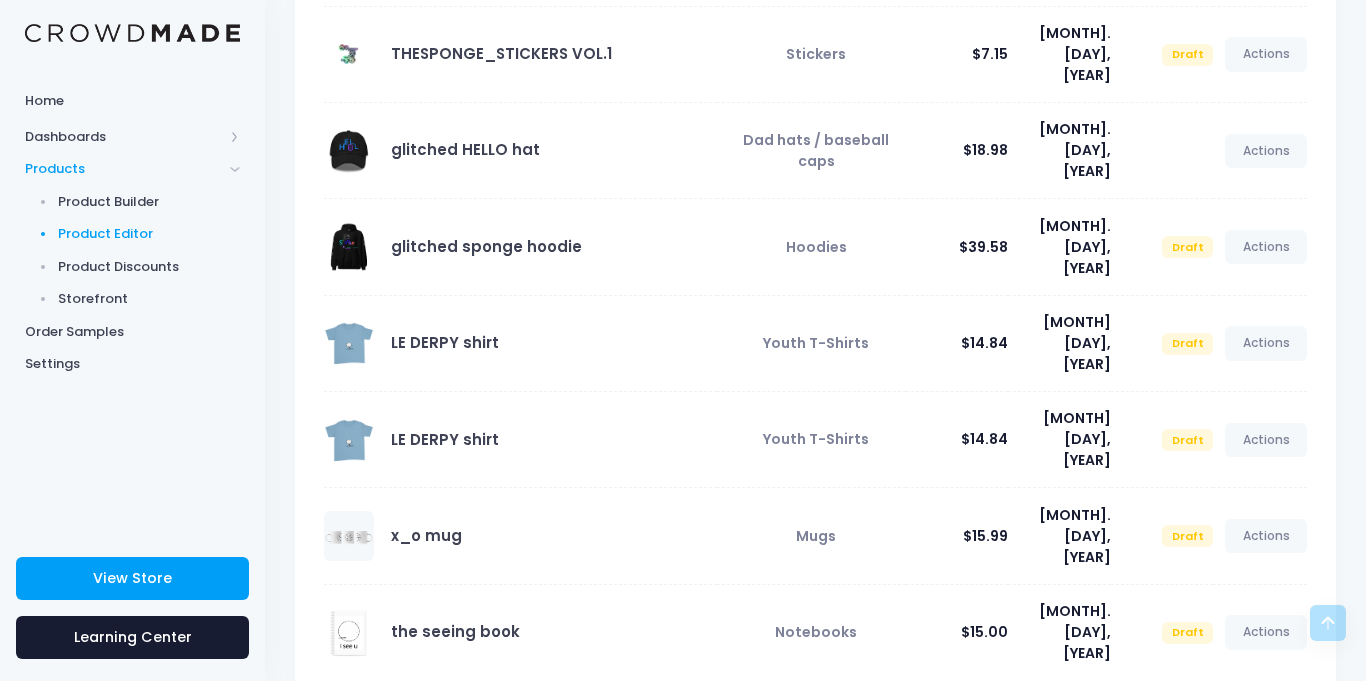 click at bounding box center (1290, 710) 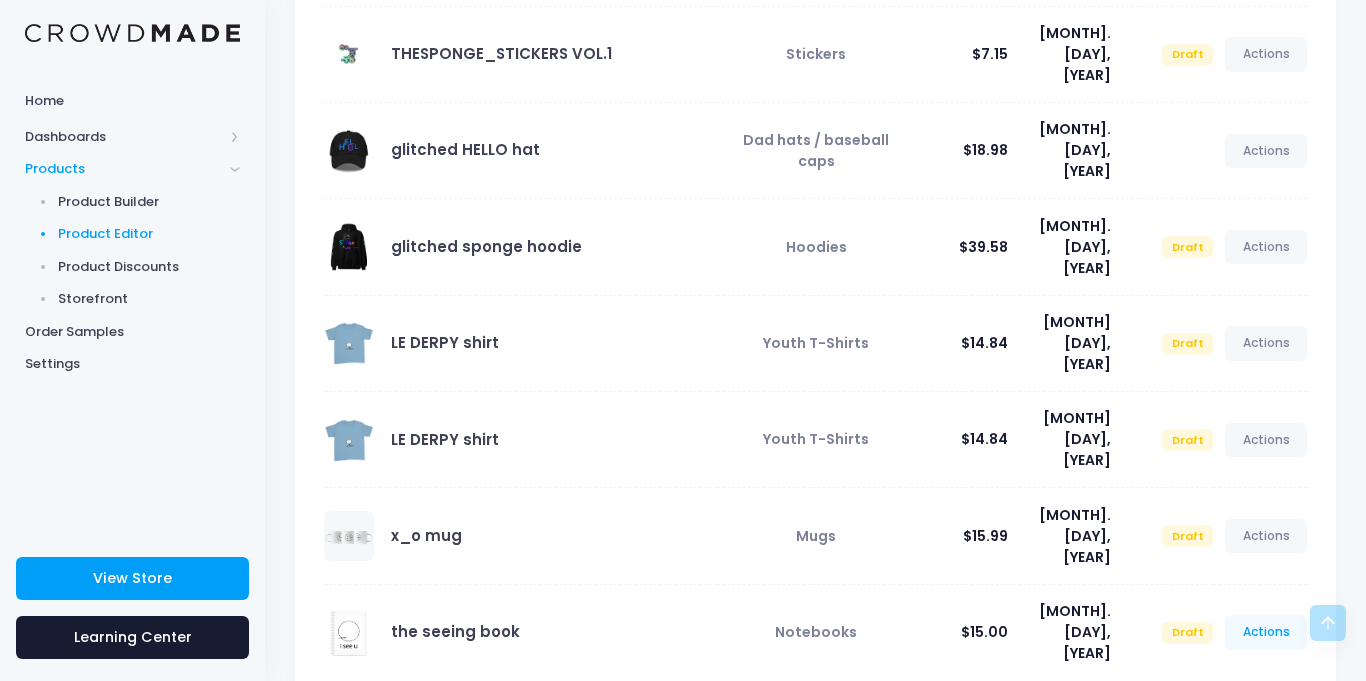 click on "Actions" at bounding box center [1266, 632] 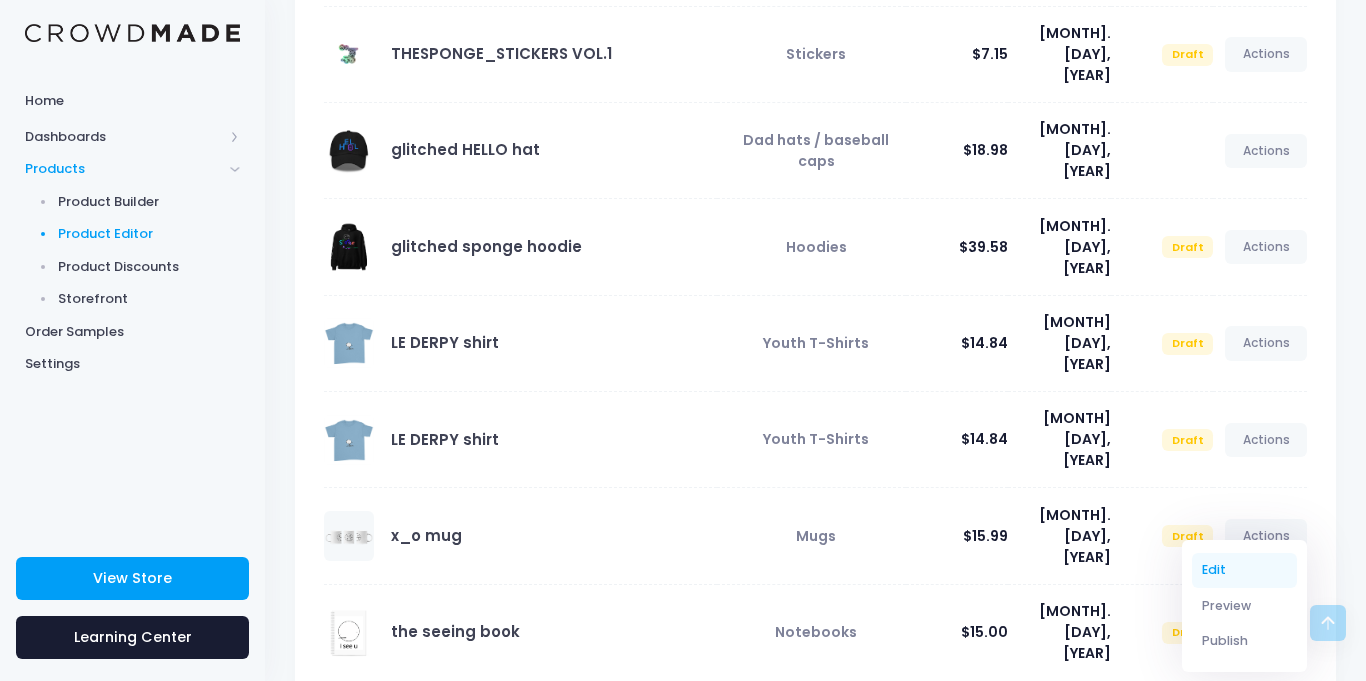 click on "Edit" at bounding box center [1245, 570] 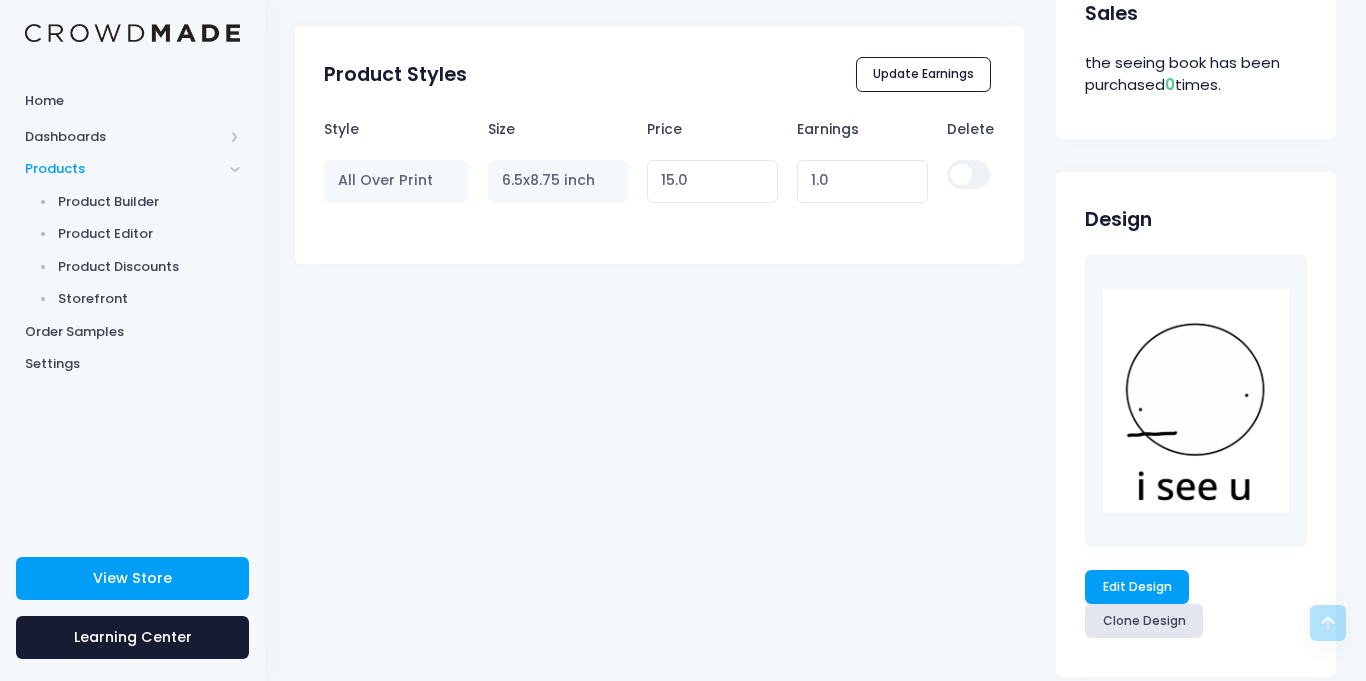 scroll, scrollTop: 1072, scrollLeft: 0, axis: vertical 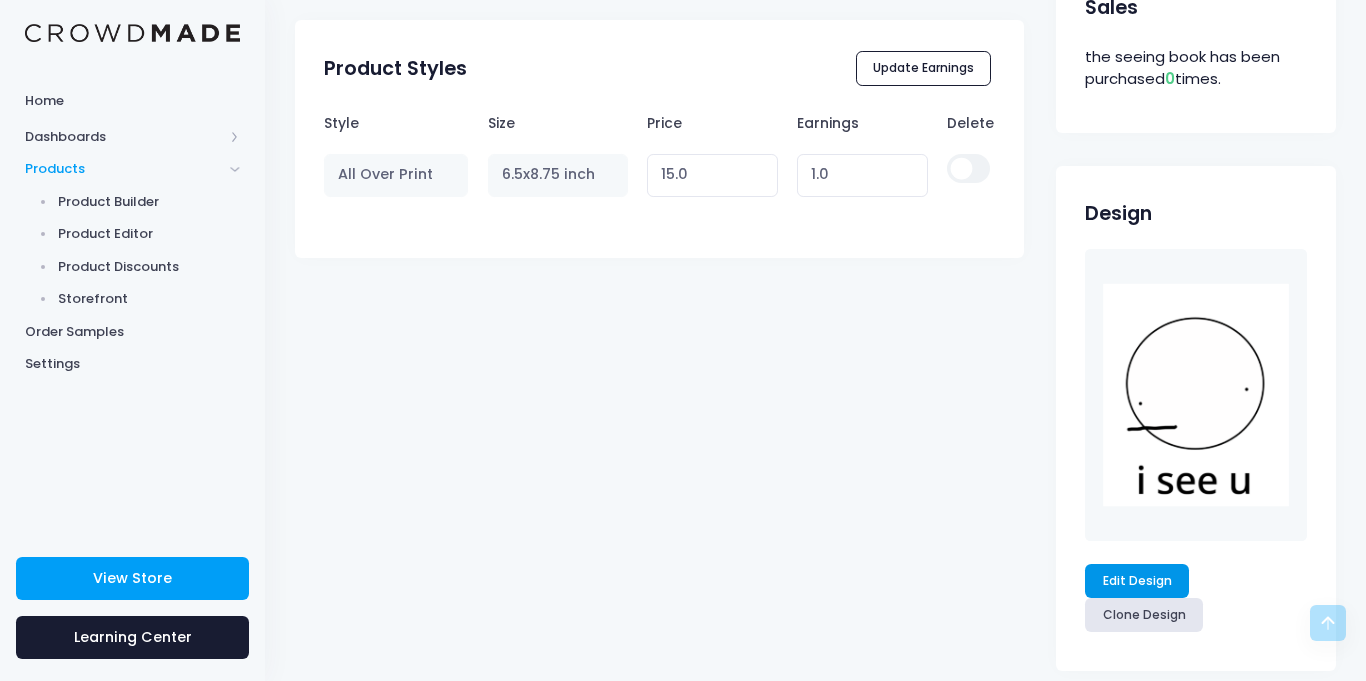 click on "Edit Design" at bounding box center (1137, 581) 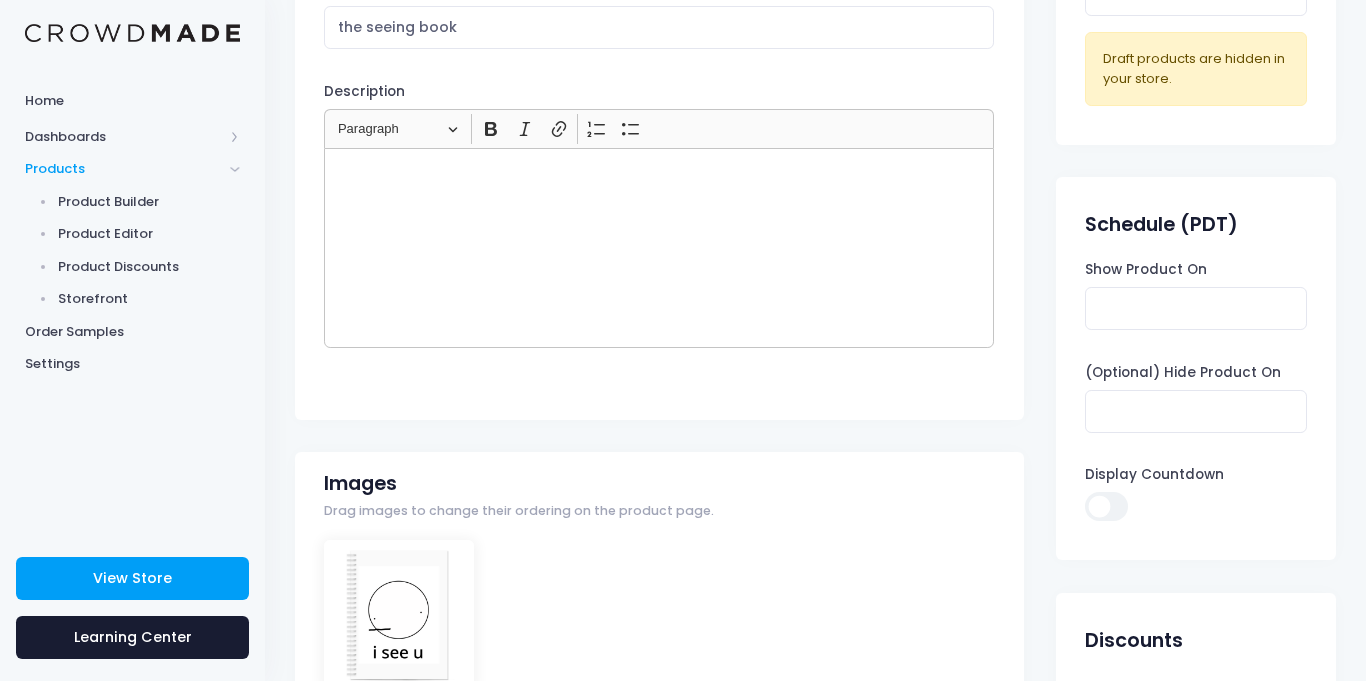 scroll, scrollTop: 211, scrollLeft: 0, axis: vertical 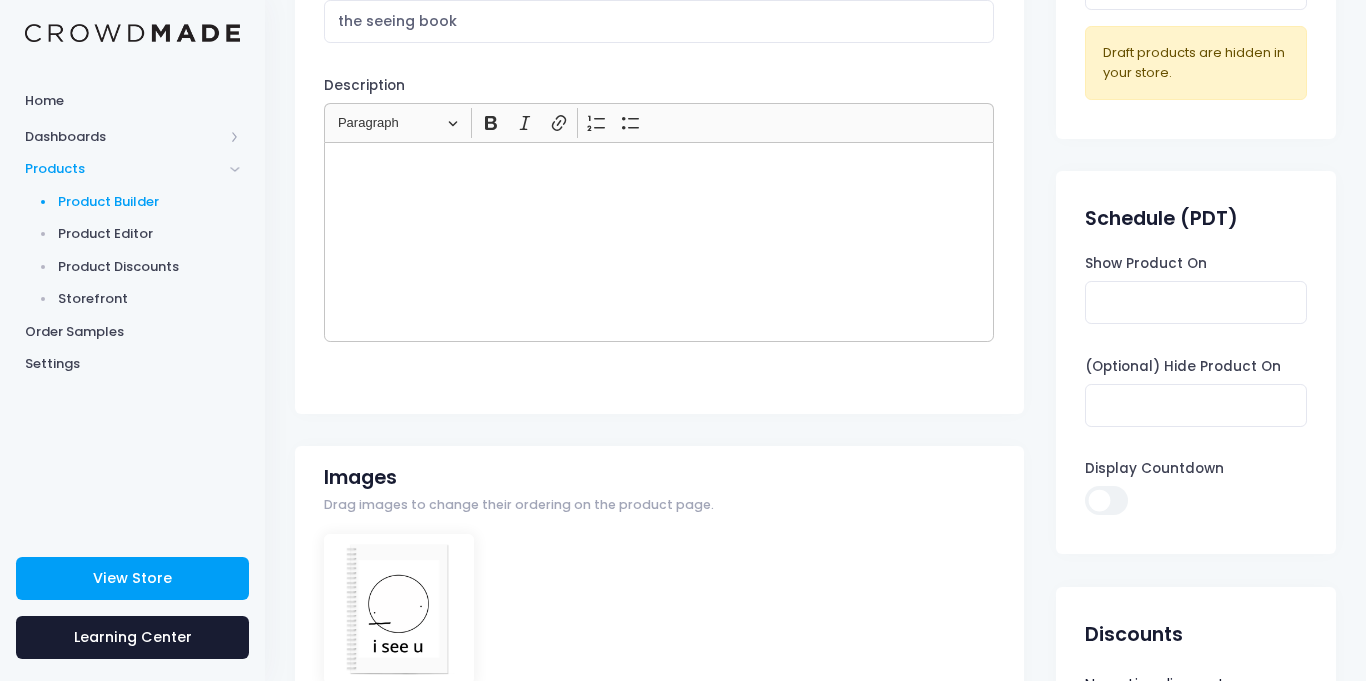click on "Product Builder" at bounding box center (149, 202) 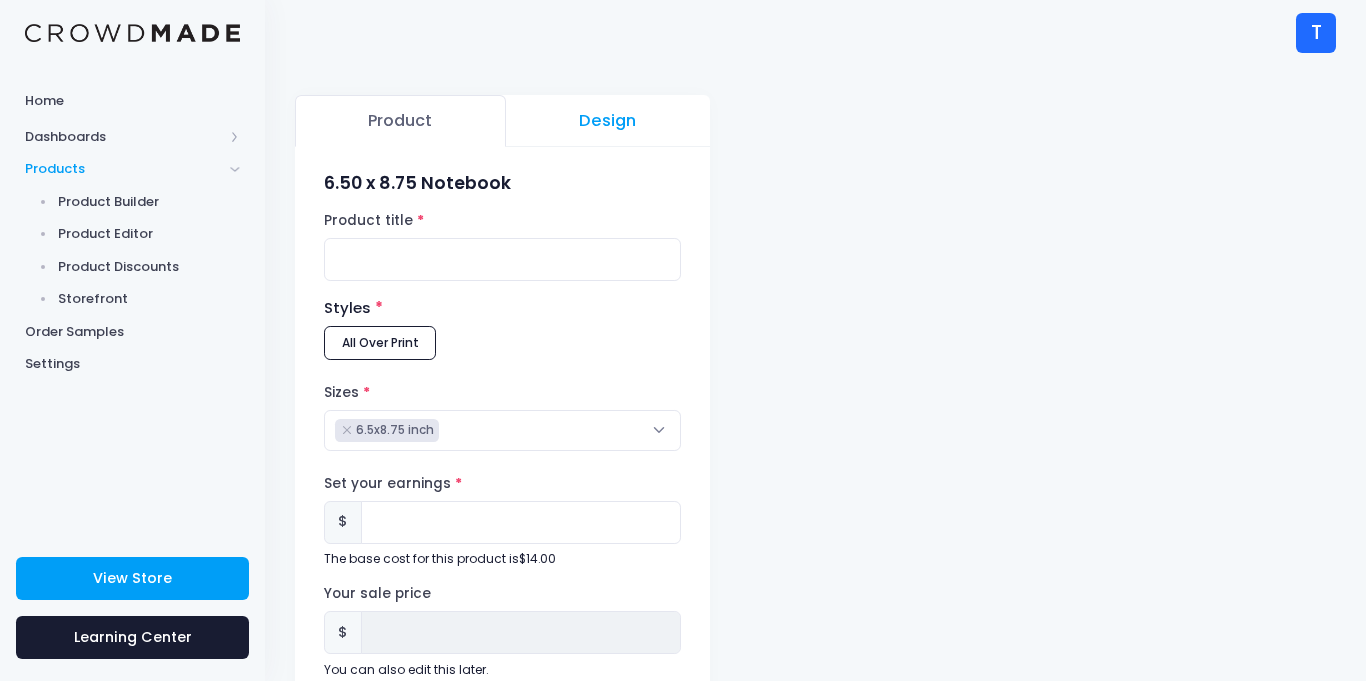 scroll, scrollTop: 0, scrollLeft: 0, axis: both 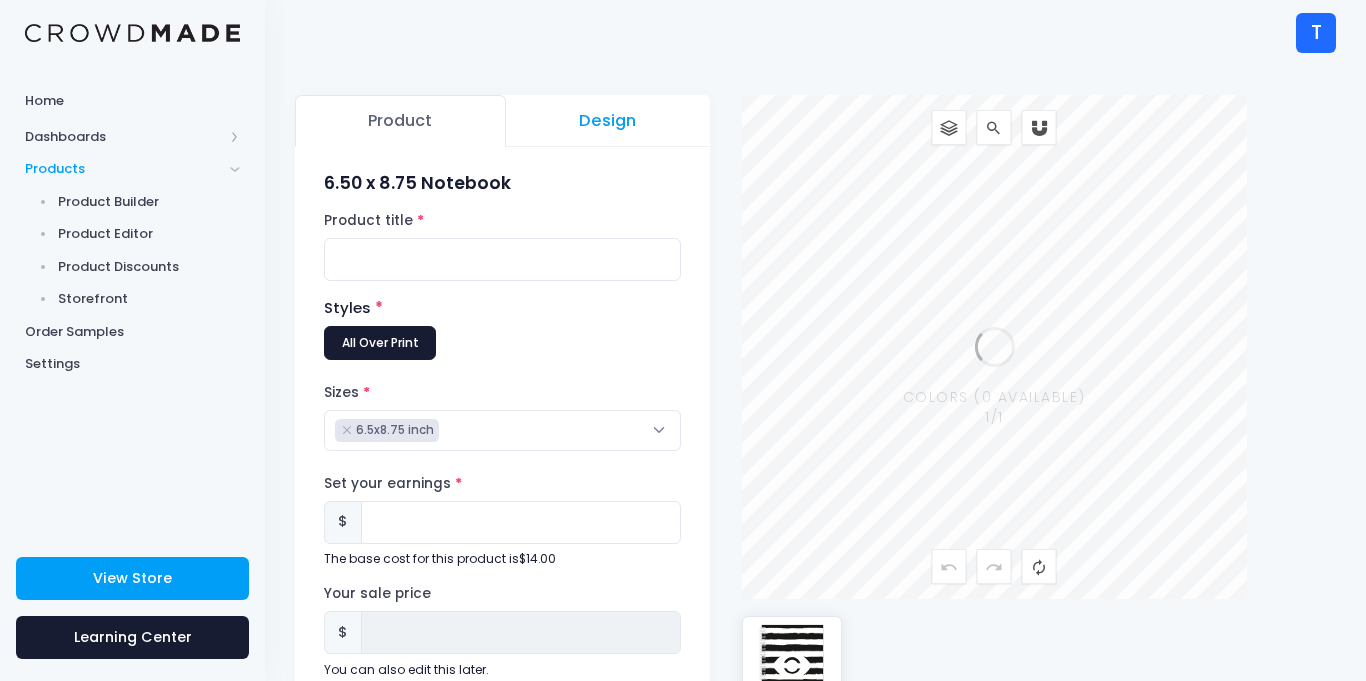 type on "0.00" 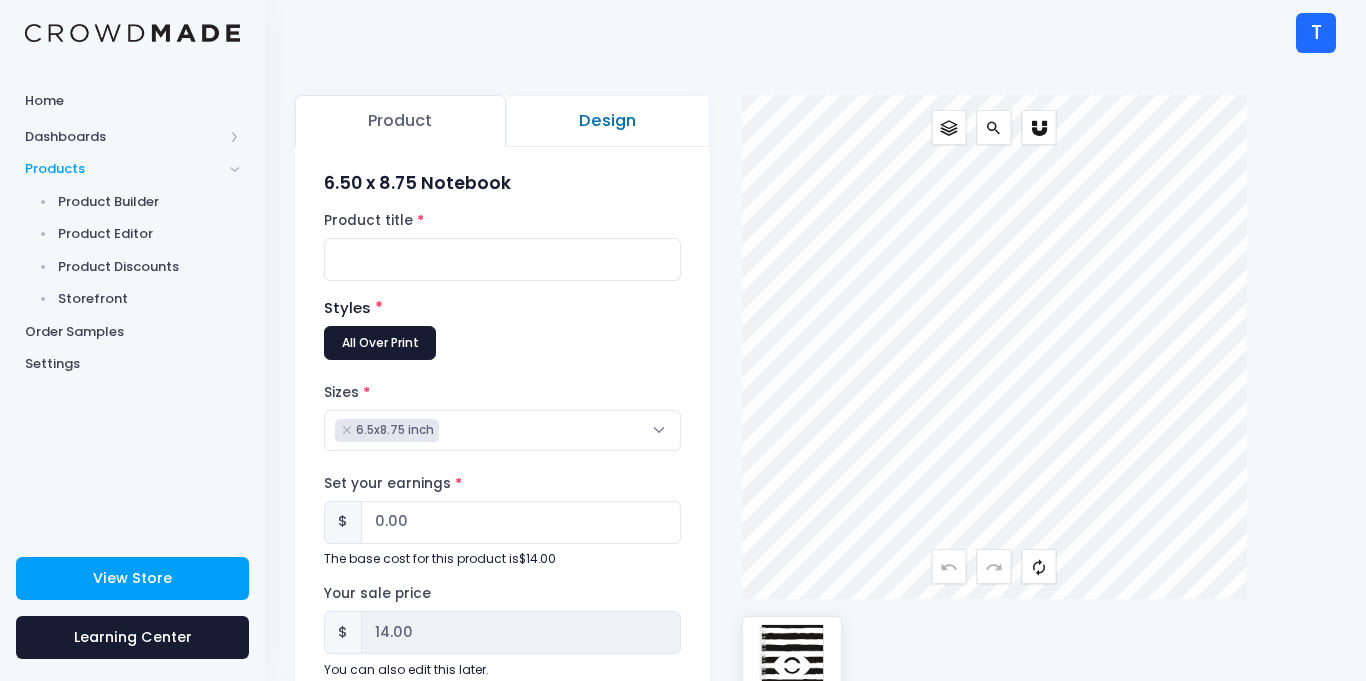 click on "Design" at bounding box center [608, 121] 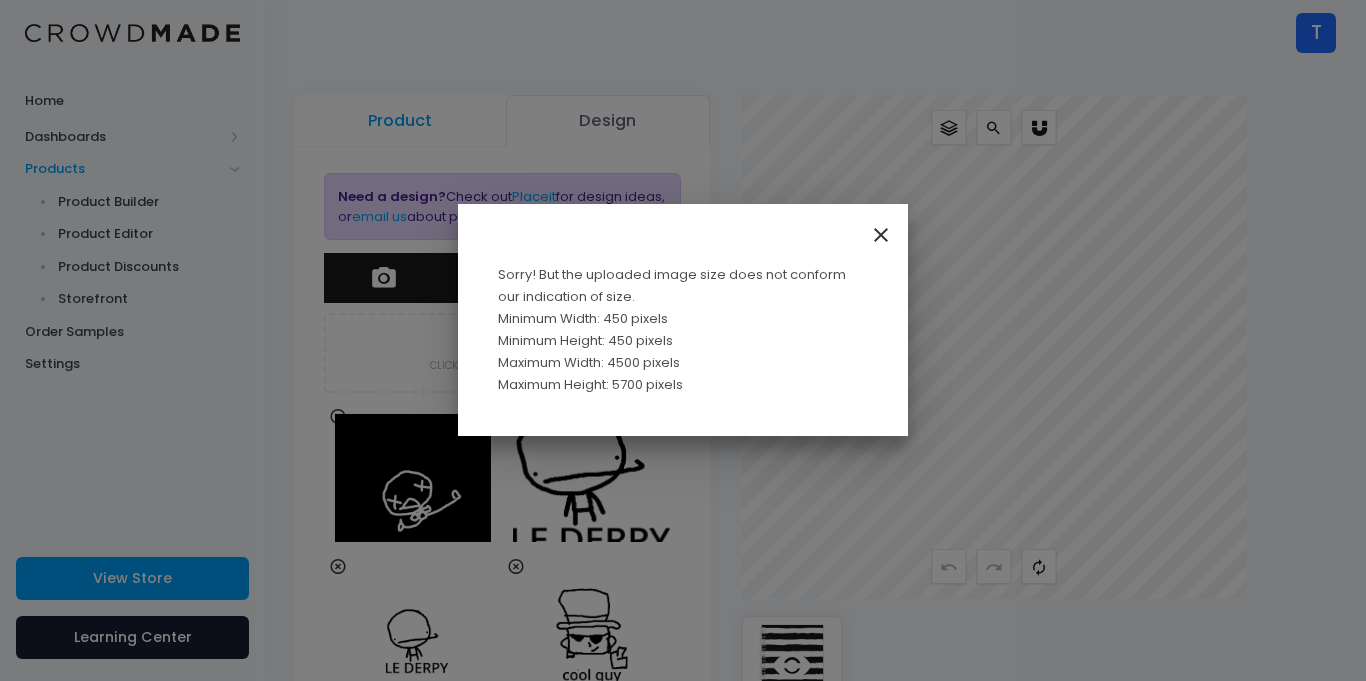 click at bounding box center (881, 234) 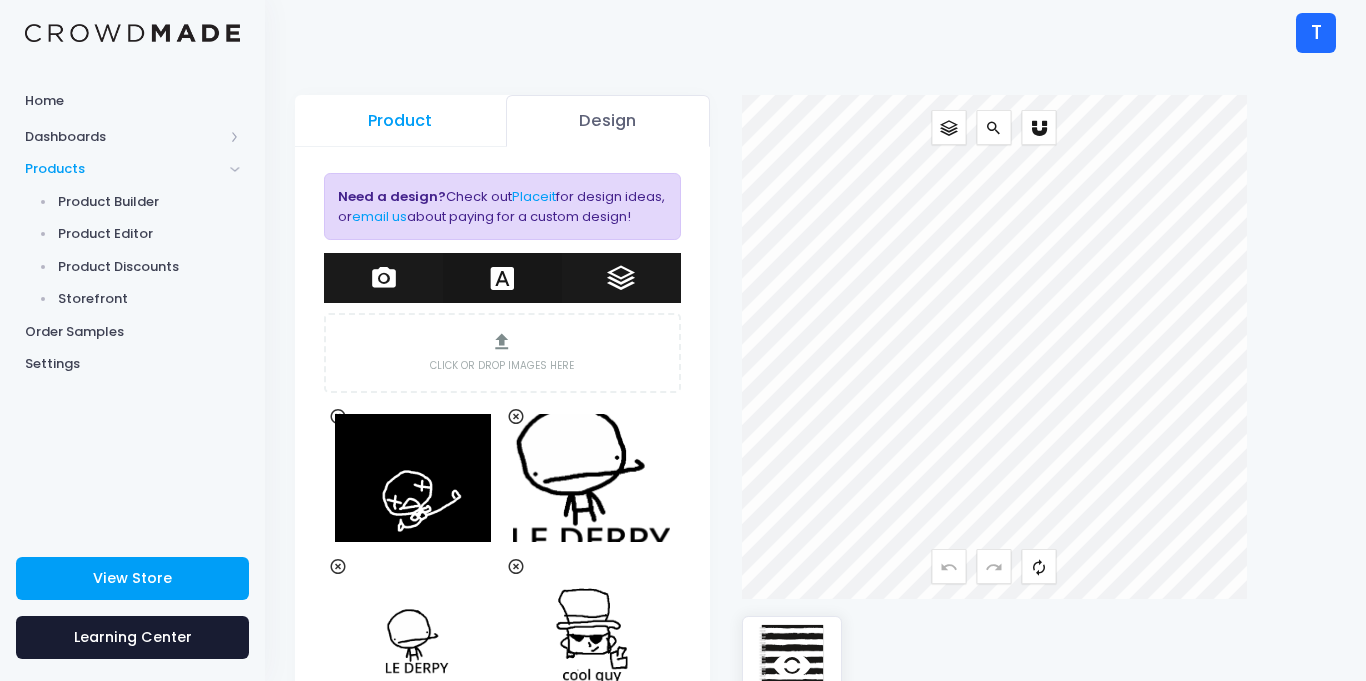 click on "Text" at bounding box center (502, 278) 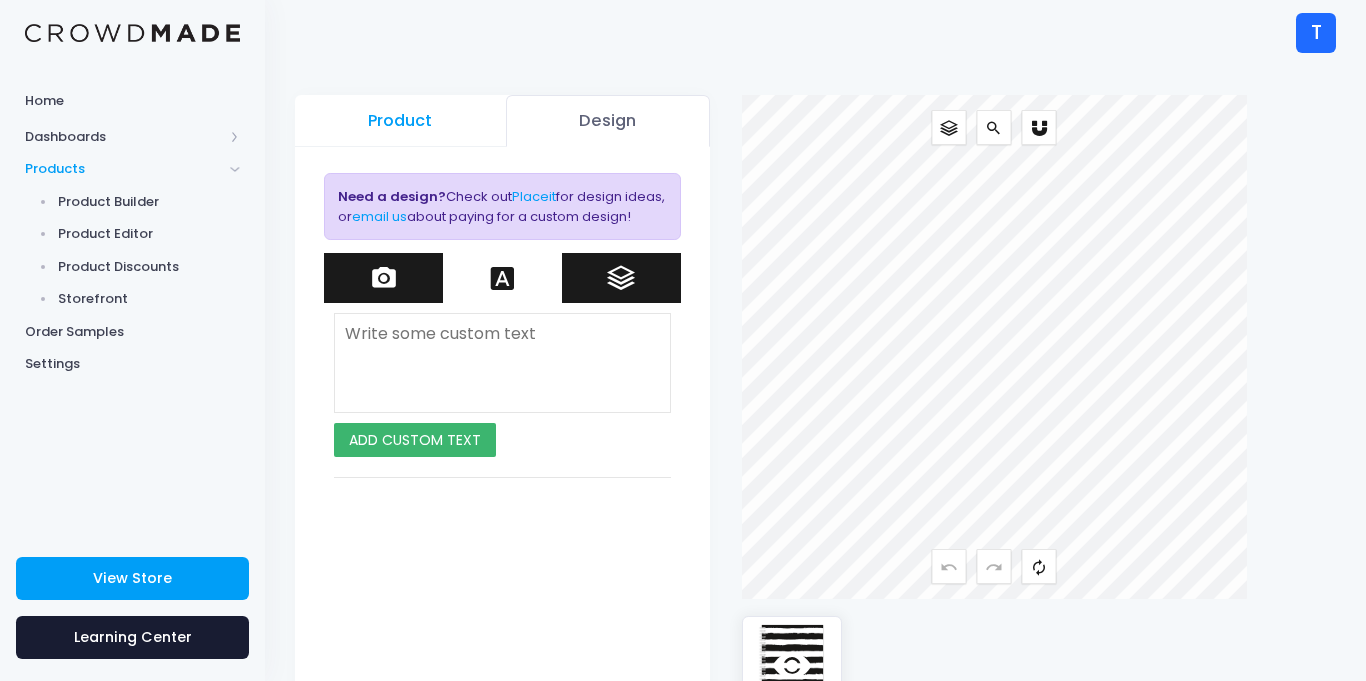 click on "Add custom text" at bounding box center [415, 440] 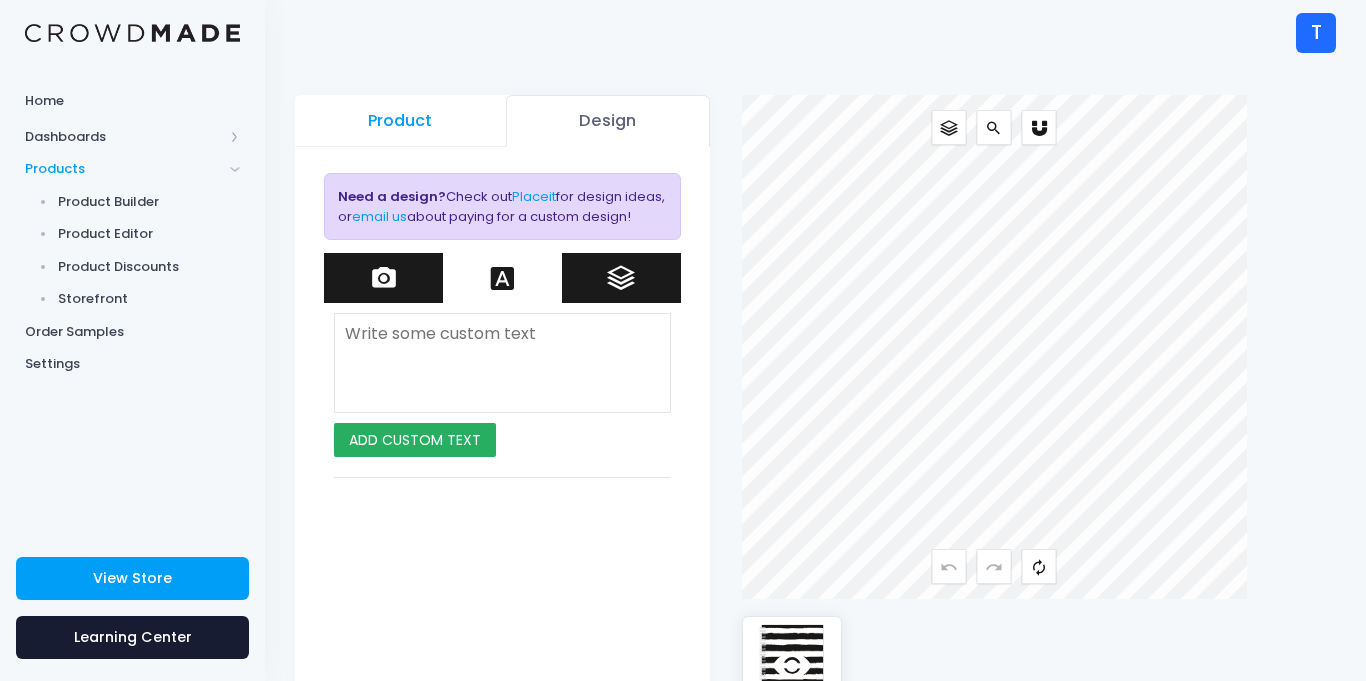 click at bounding box center (502, 363) 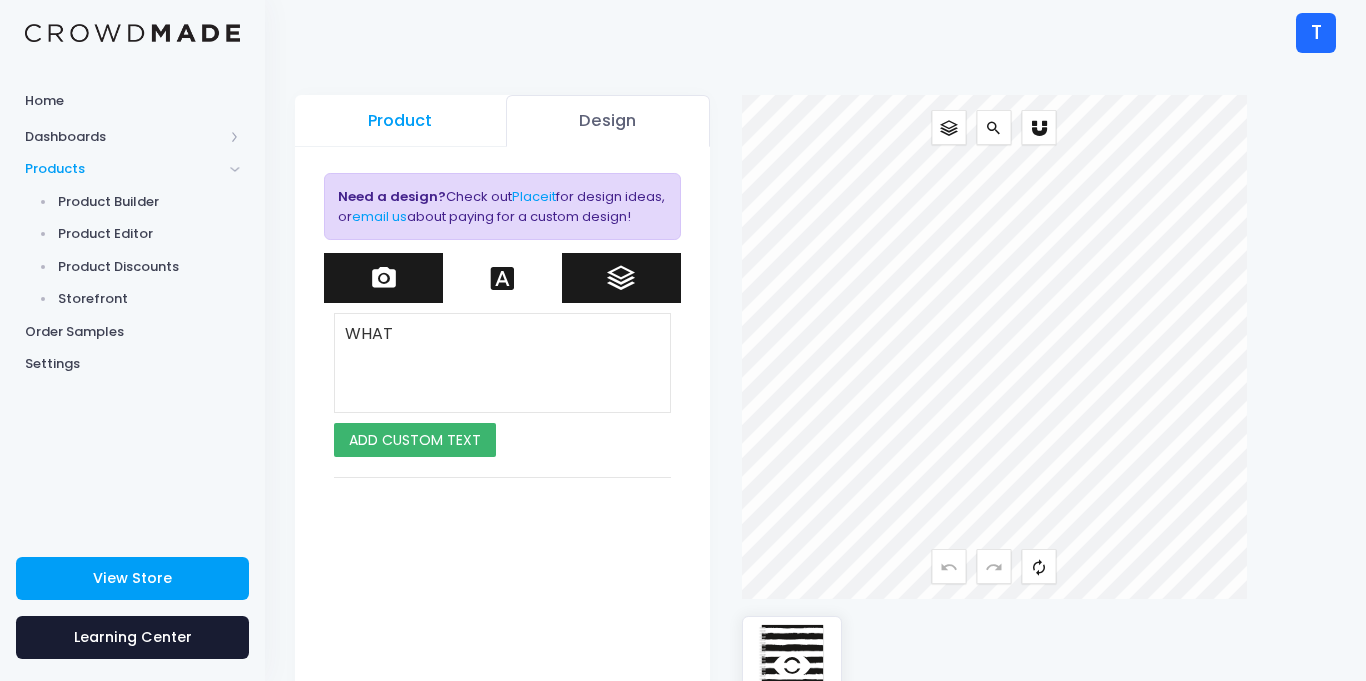 type on "WHAT" 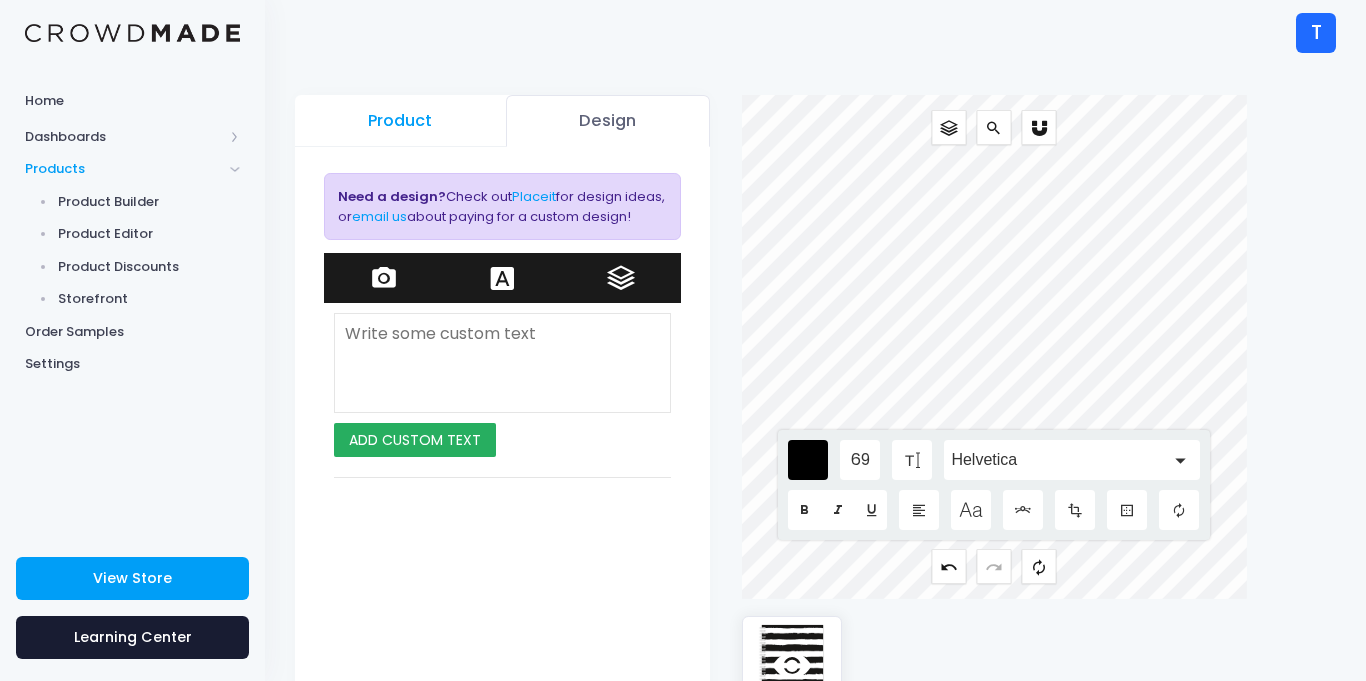 click on "Helvetica" at bounding box center (1052, 460) 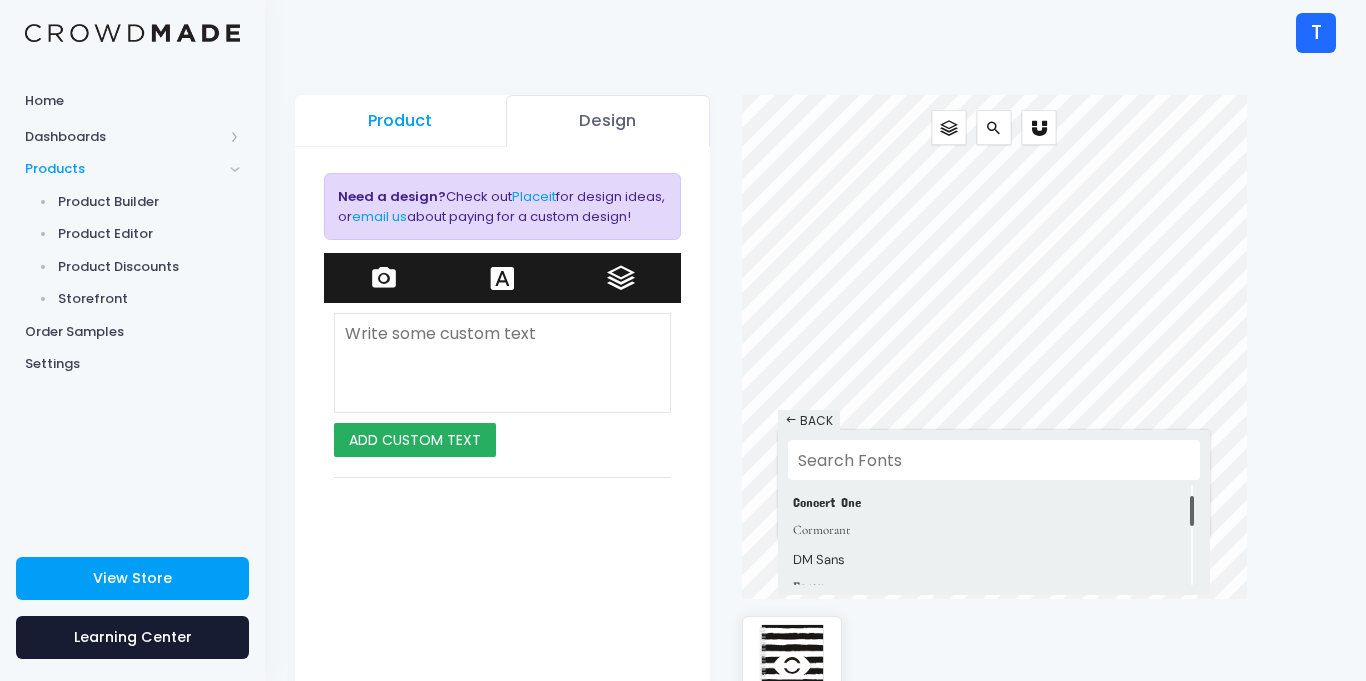 click on "Alegreya Aleo Andada Pro Arapey Archivo Narrow Arial BioRhyme Cardo Chivo Concert One Cormorant DM Sans Eczar Encode Sans Epilogue Fira Sans Hahmlet Helvetica IBM Plex Sans Inconsolata Inknut Antiqua Inter JetBrains Mono Karla Lato Libre Baskerville Libre Franklin Lobster Lora Manrope Merriweather Montserrat Muli Neuton Nunito Old Standard TT Open Sans Oswald Oxygen Playfair Display Poppins Prompt Proza Libre PT Sans PT Serif Raleway Roboto Roboto Slab Rubik Sora Source Sans Pro Source Serif Pro Space Grotesk Space Mono Spectral Syne Times New Roman Work Sans" at bounding box center [994, 535] 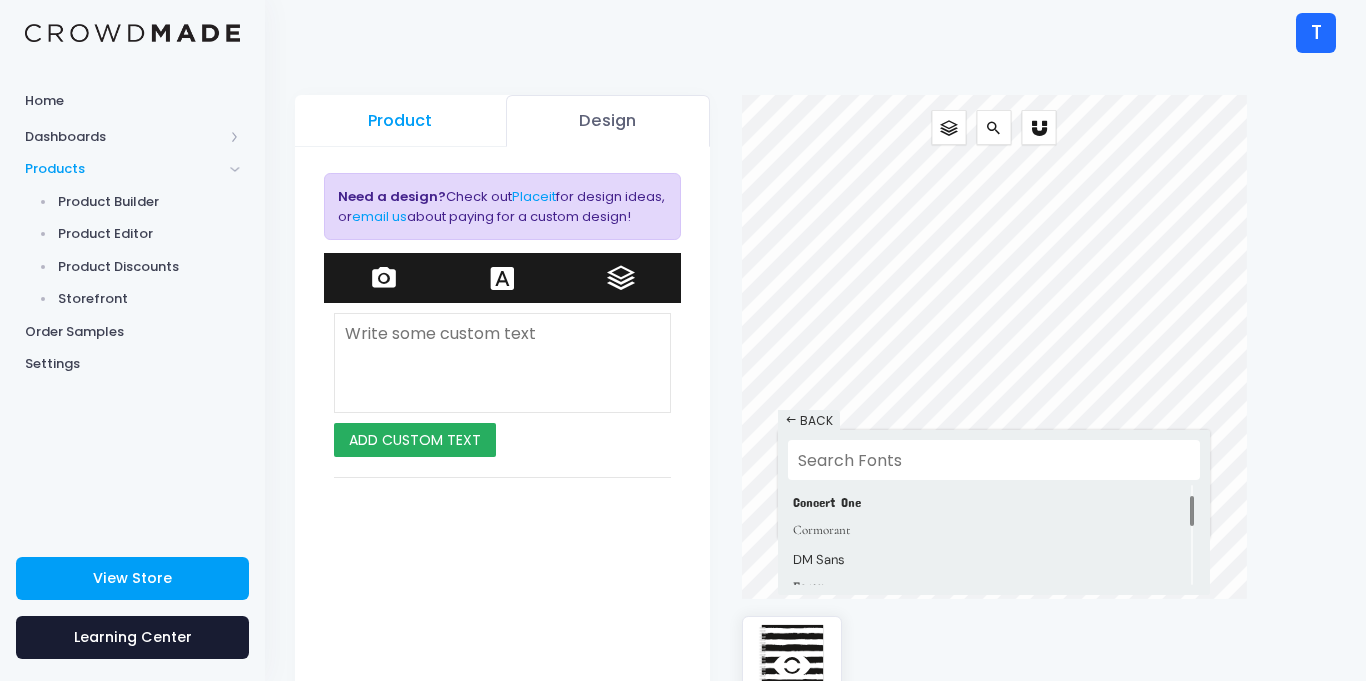 click at bounding box center (994, 460) 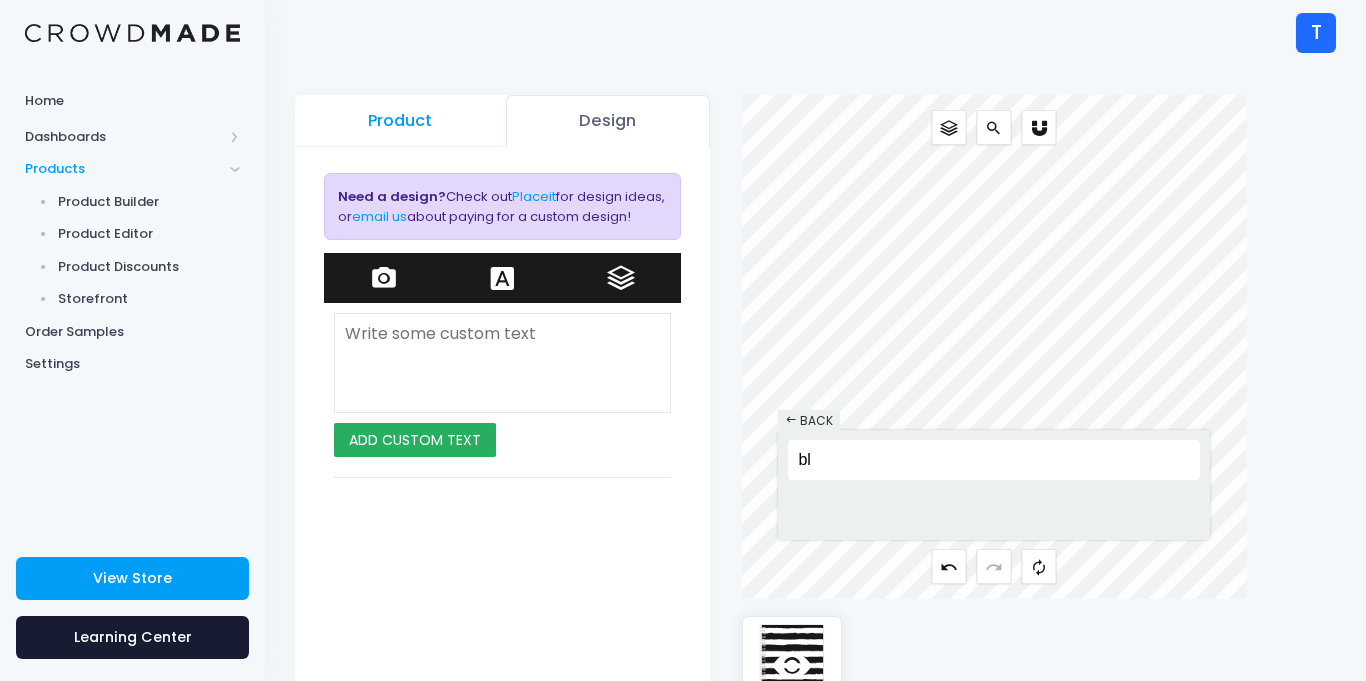 type on "b" 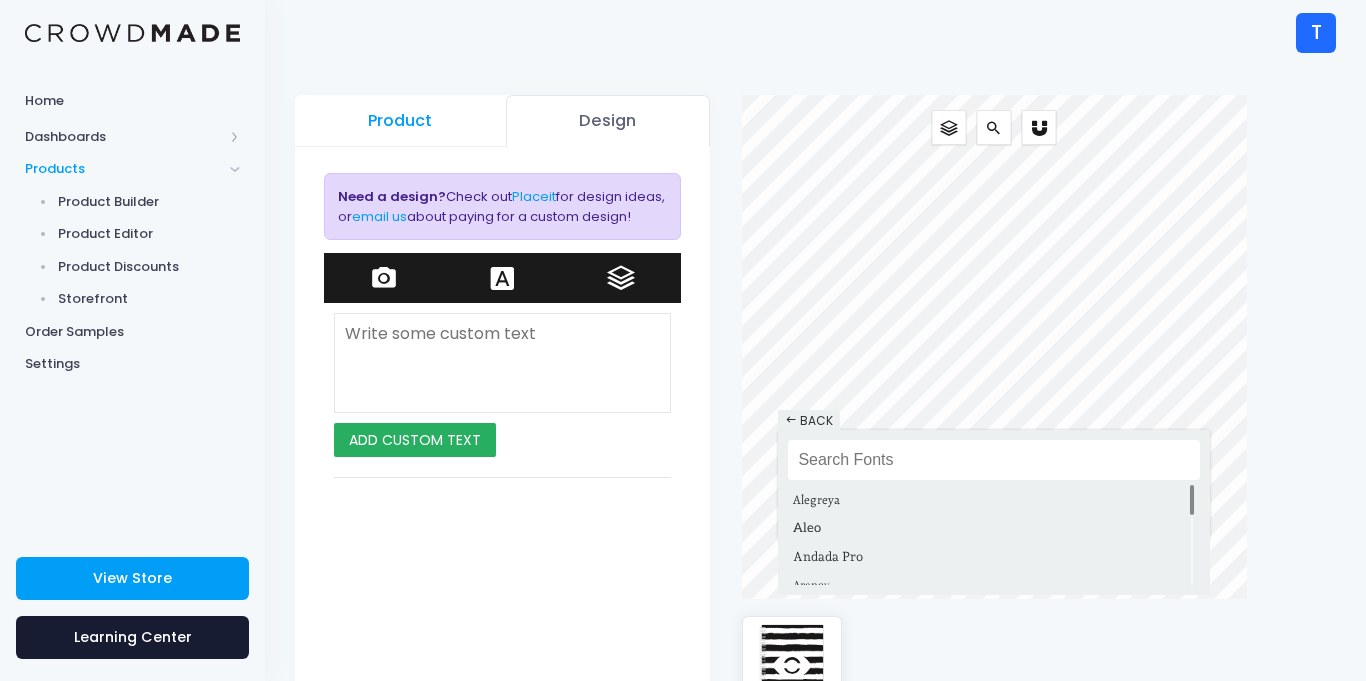 click at bounding box center (502, 622) 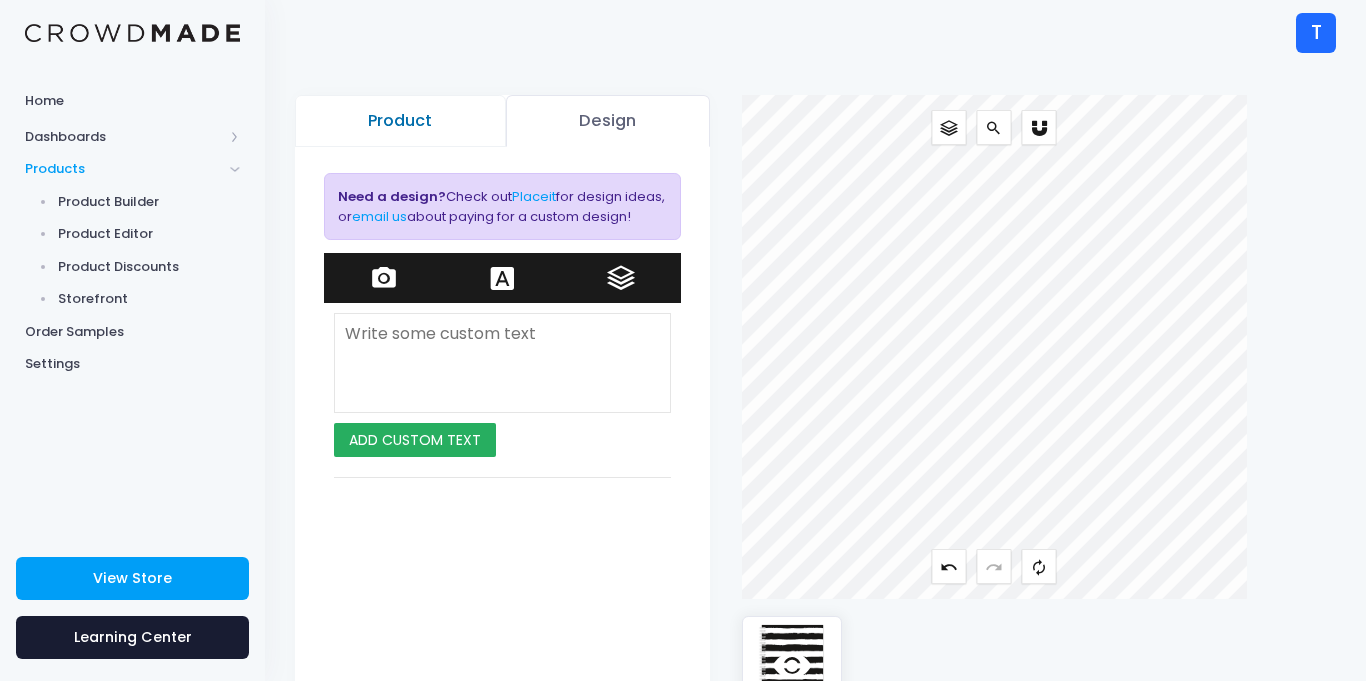 click on "Product" at bounding box center (400, 121) 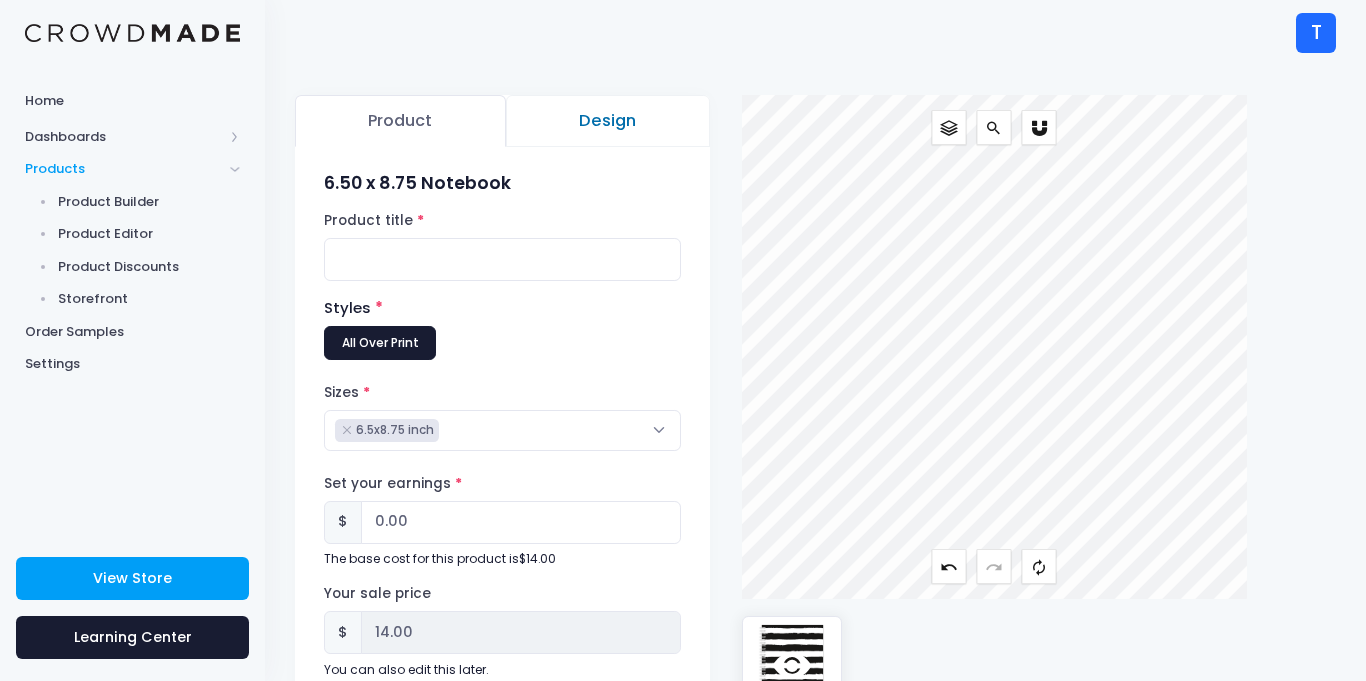 click on "Design" at bounding box center [608, 121] 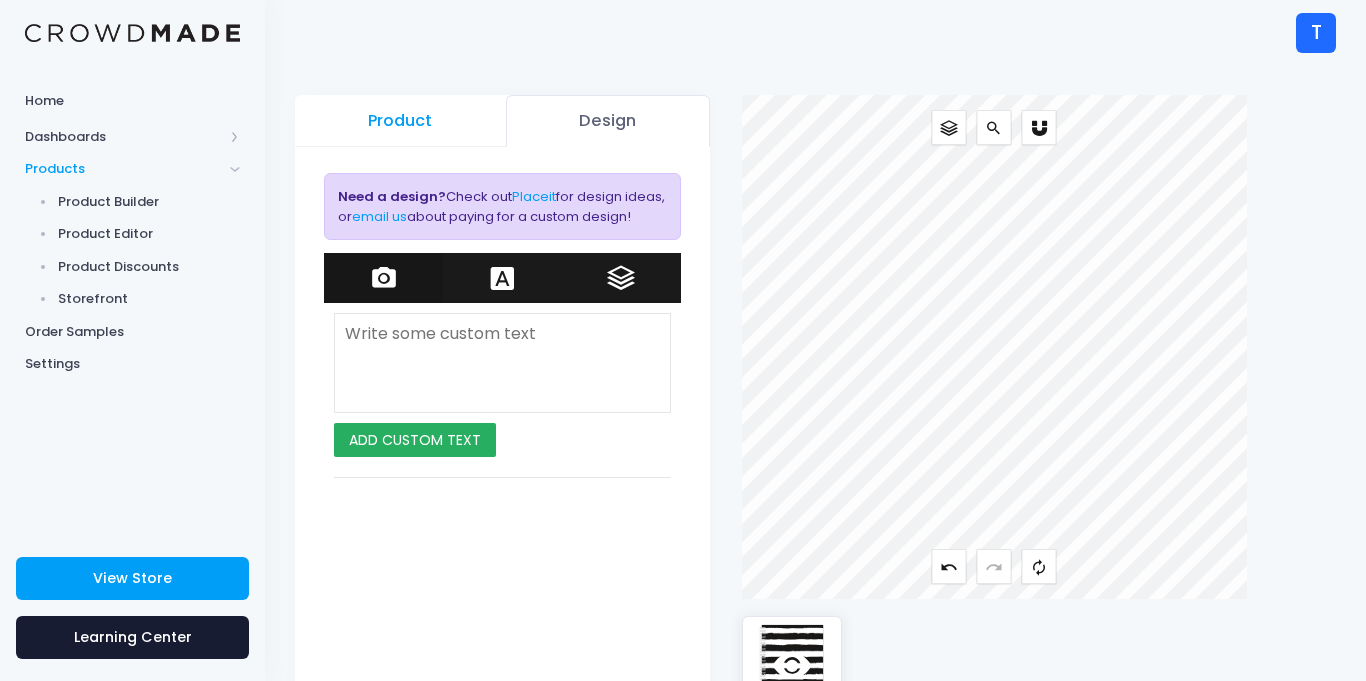 click at bounding box center (384, 278) 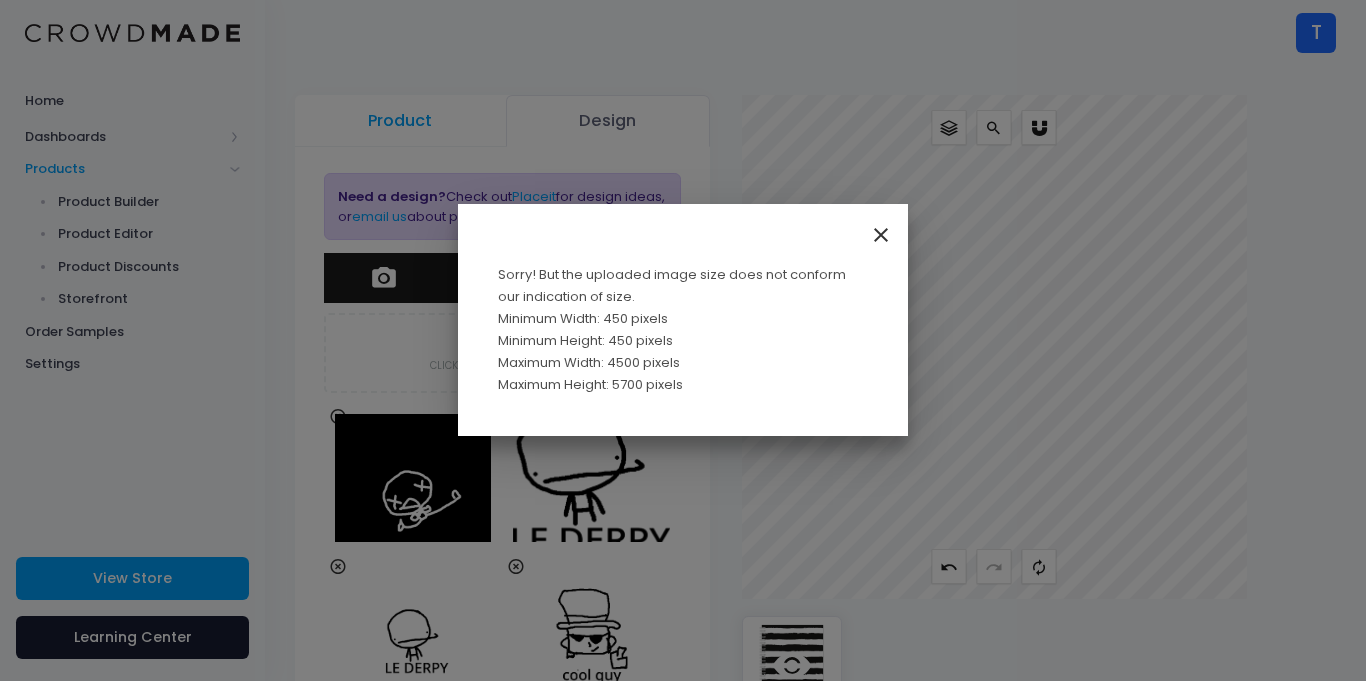 click at bounding box center (881, 234) 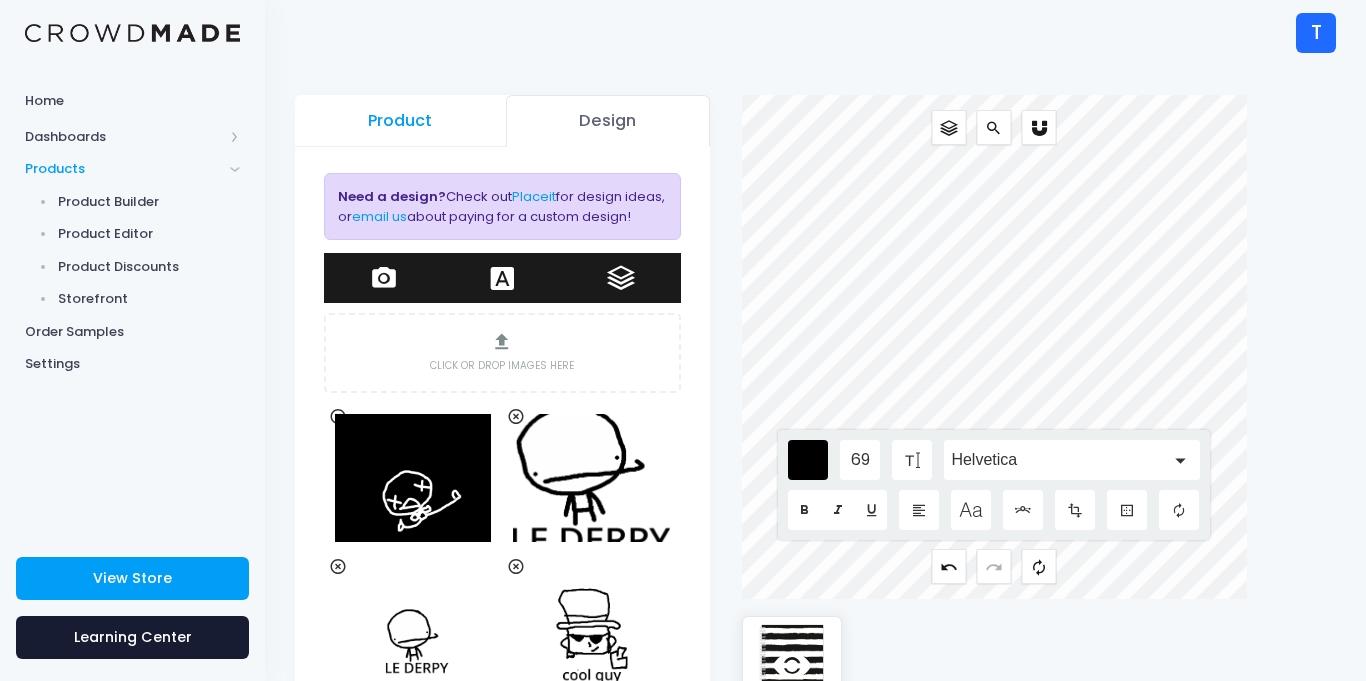 scroll, scrollTop: 2, scrollLeft: 0, axis: vertical 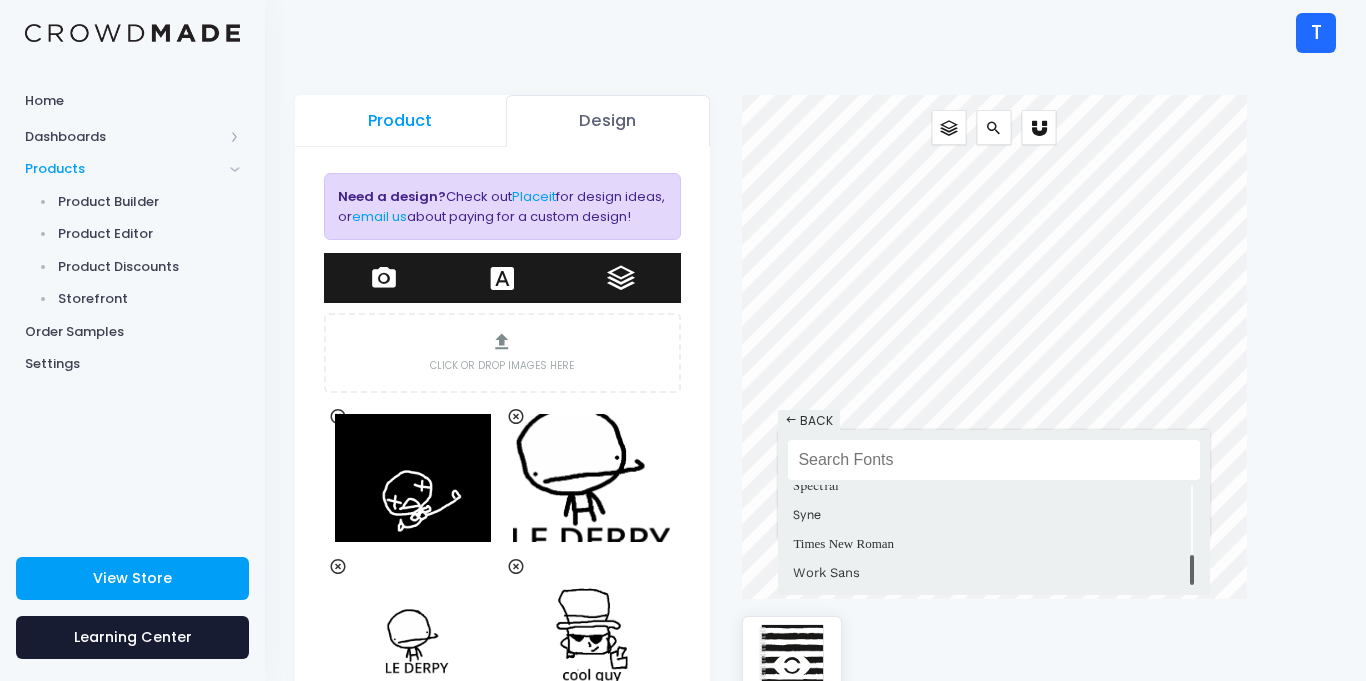 click on "Alegreya Aleo Andada Pro Arapey Archivo Narrow Arial BioRhyme Cardo Chivo Concert One Cormorant DM Sans Eczar Encode Sans Epilogue Fira Sans Hahmlet Helvetica IBM Plex Sans Inconsolata Inknut Antiqua Inter JetBrains Mono Karla Lato Libre Baskerville Libre Franklin Lobster Lora Manrope Merriweather Montserrat Muli Neuton Nunito Old Standard TT Open Sans Oswald Oxygen Playfair Display Poppins Prompt Proza Libre PT Sans PT Serif Raleway Roboto Roboto Slab Rubik Sora Source Sans Pro Source Serif Pro Space Grotesk Space Mono Spectral Syne Times New Roman Work Sans" at bounding box center (994, 535) 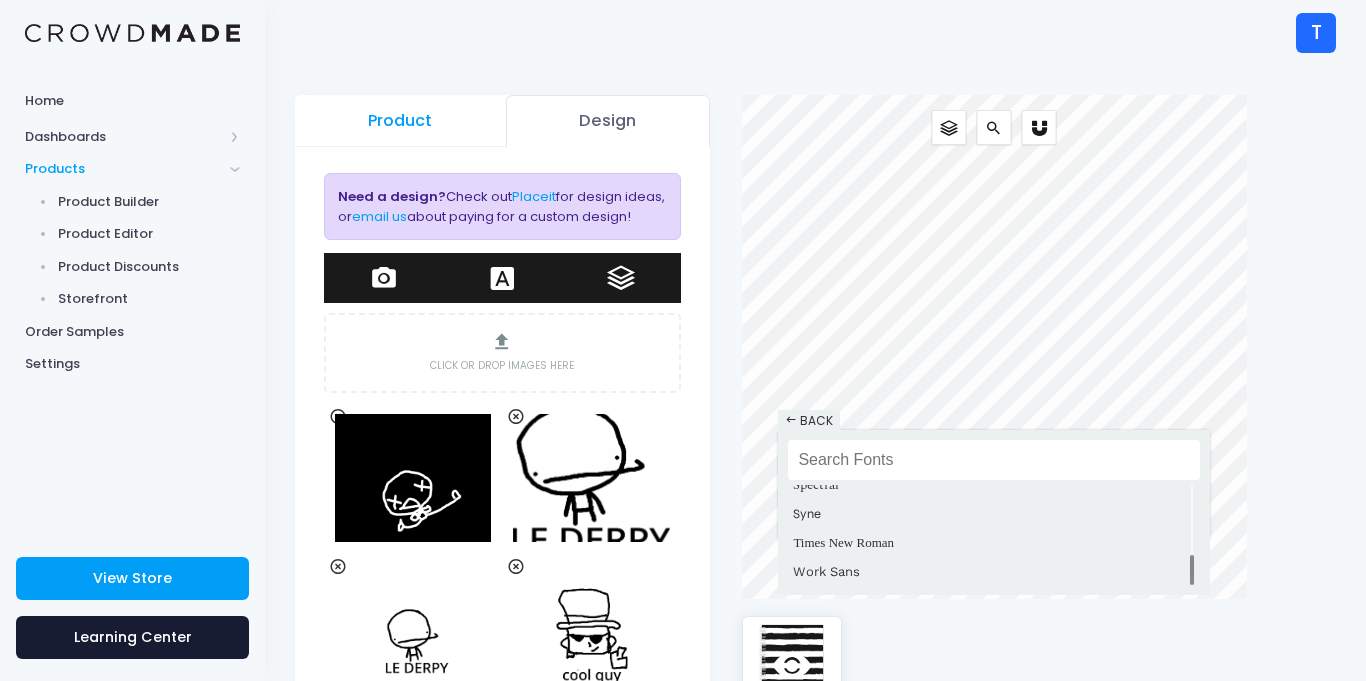 click at bounding box center [994, 460] 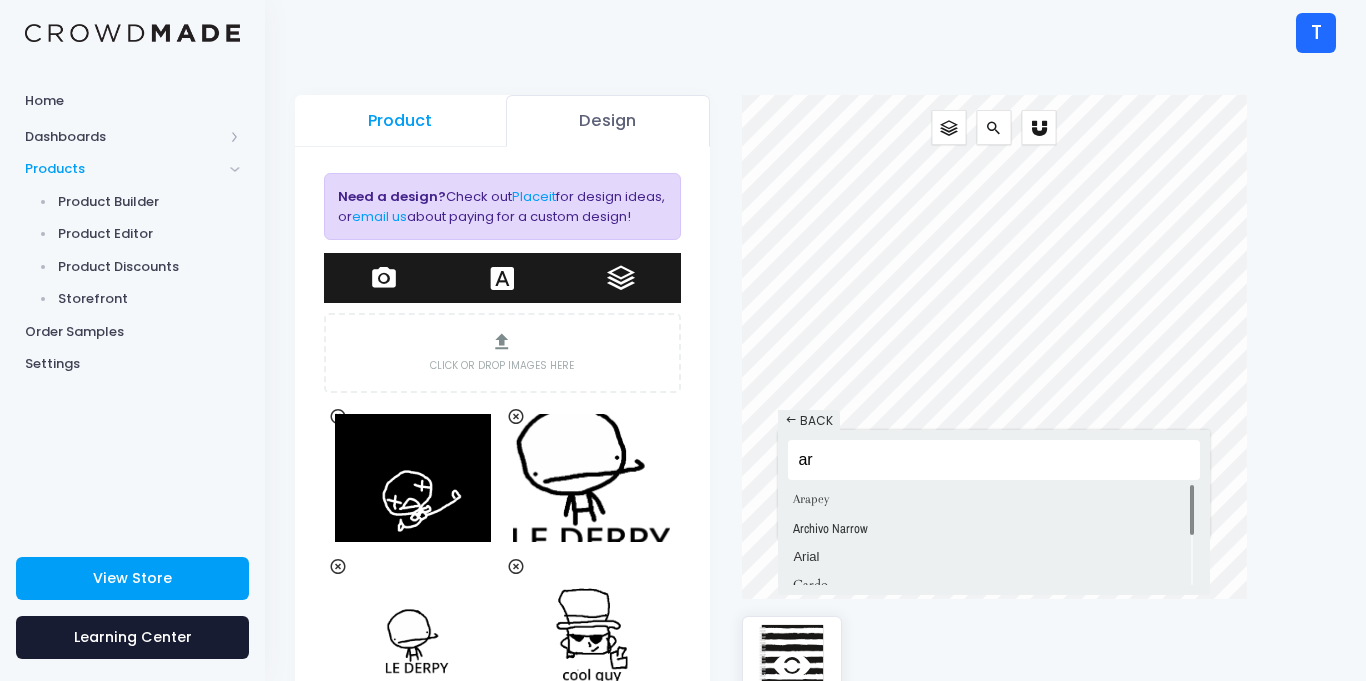 type on "a" 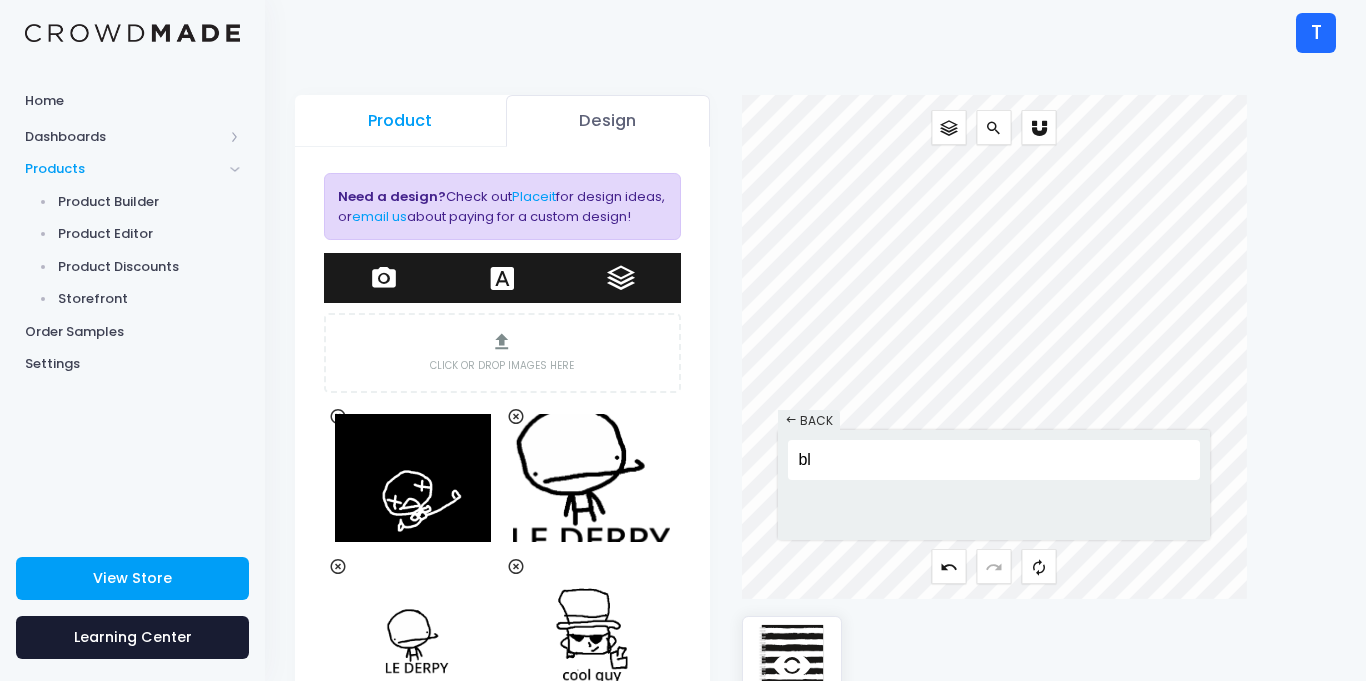 type on "b" 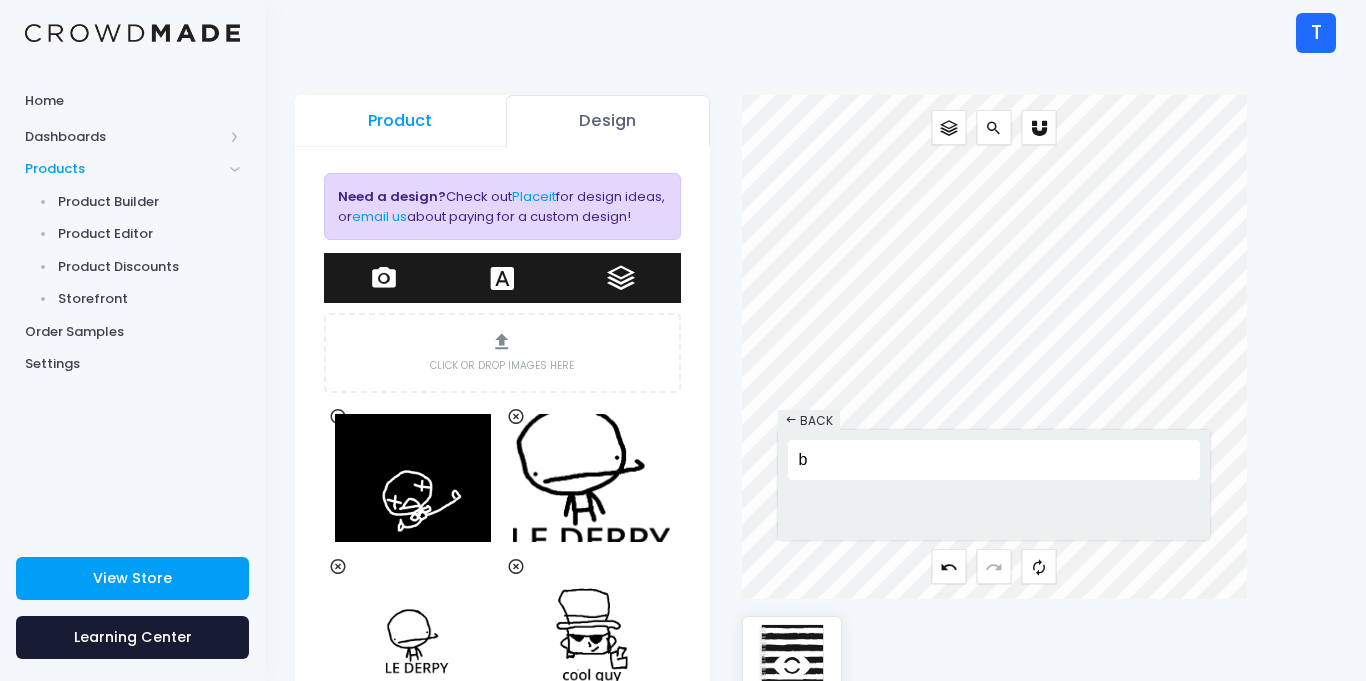 type 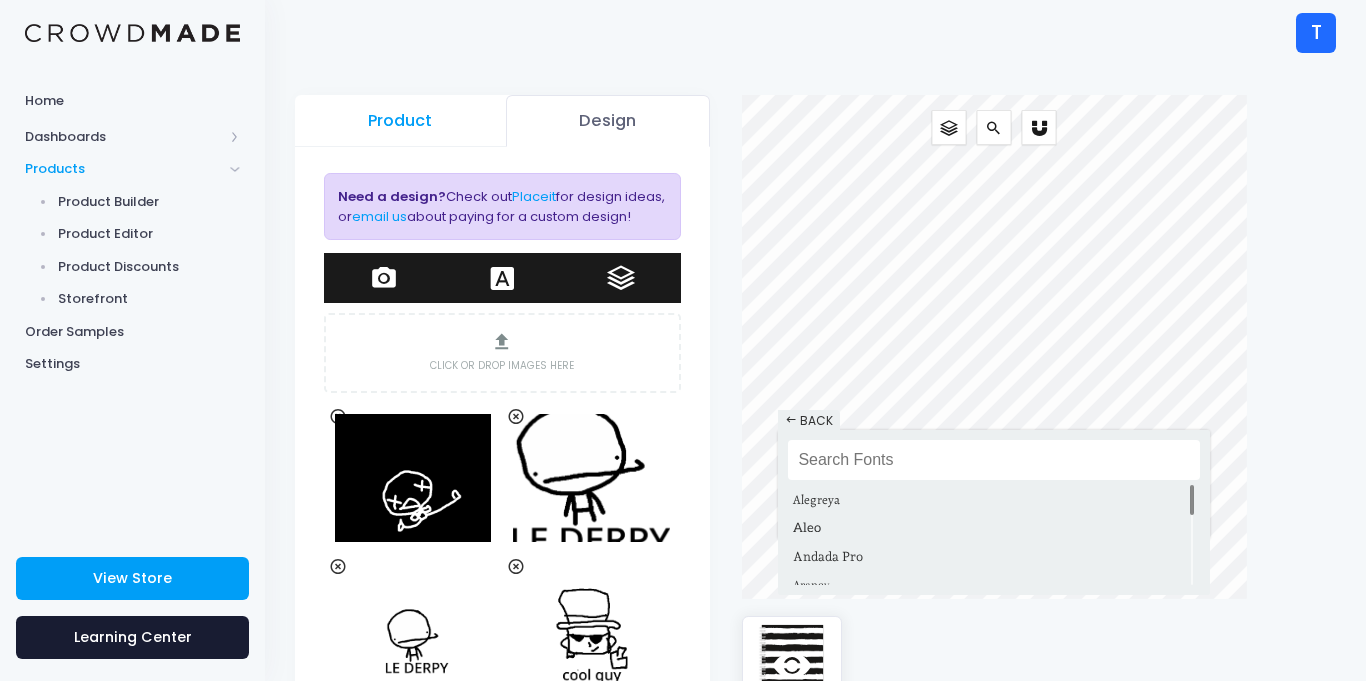 click on "Need a design?  Check out  Placeit  for design ideas, or  email us  about paying for a custom design!
Images Text Layers
Click or drop images here" at bounding box center [502, 463] 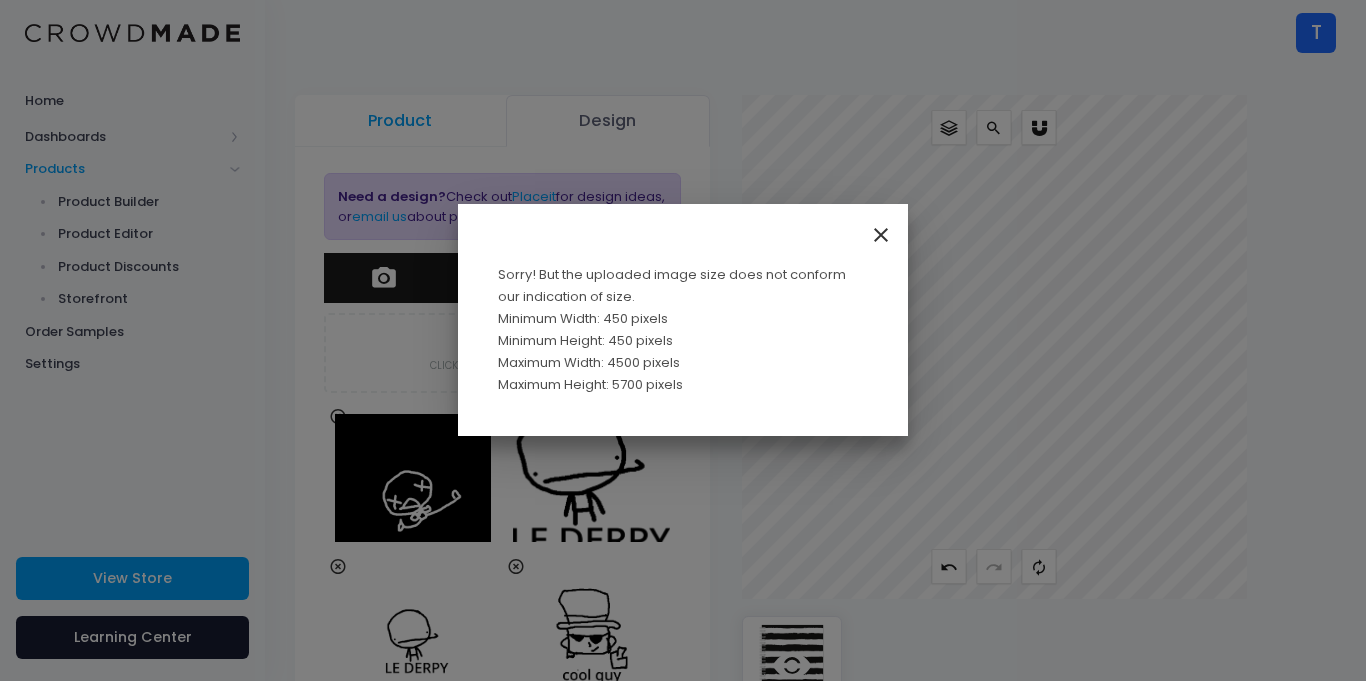 click at bounding box center [881, 237] 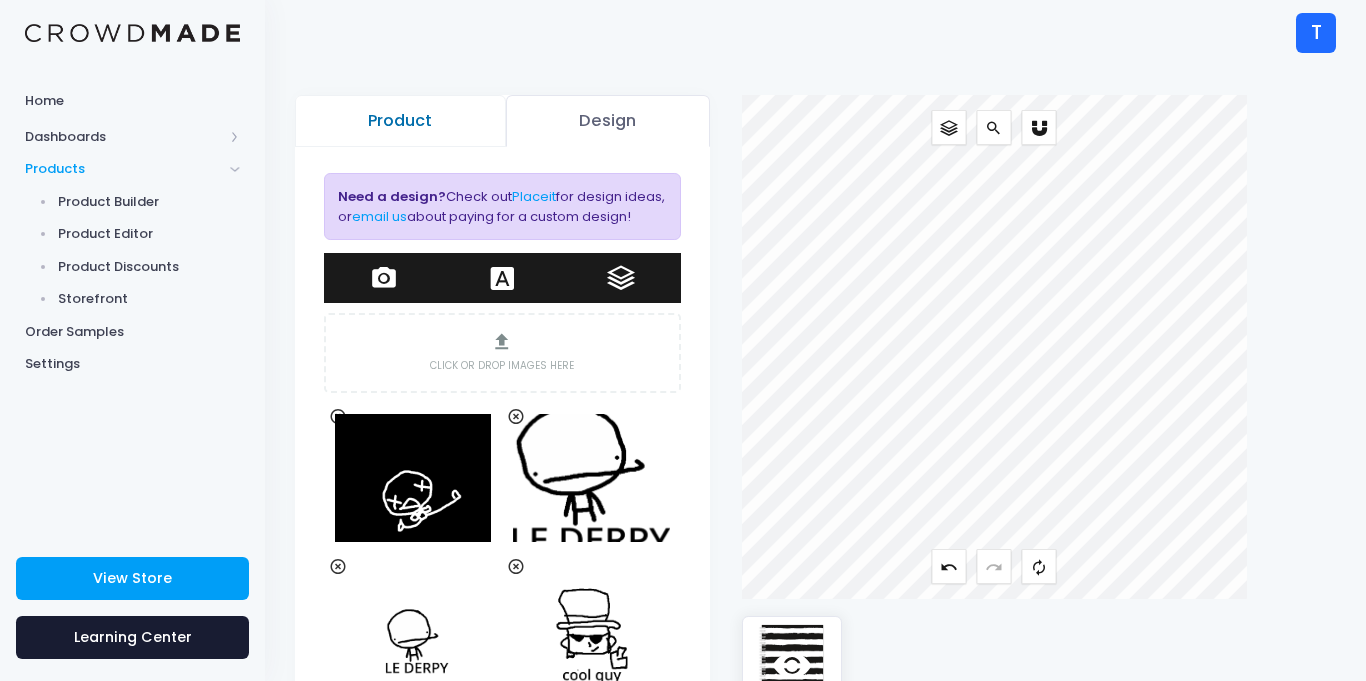 click on "Product" at bounding box center [400, 121] 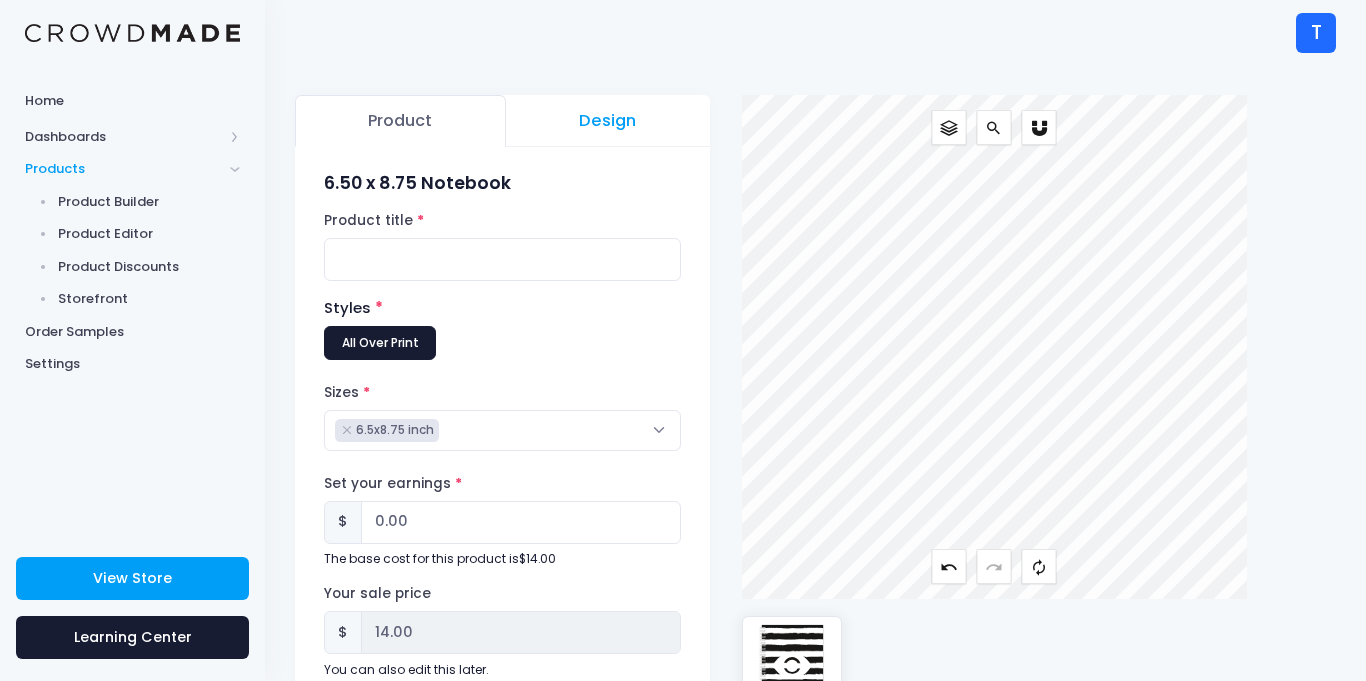 click on "× 6.5x8.75 inch" at bounding box center (502, 430) 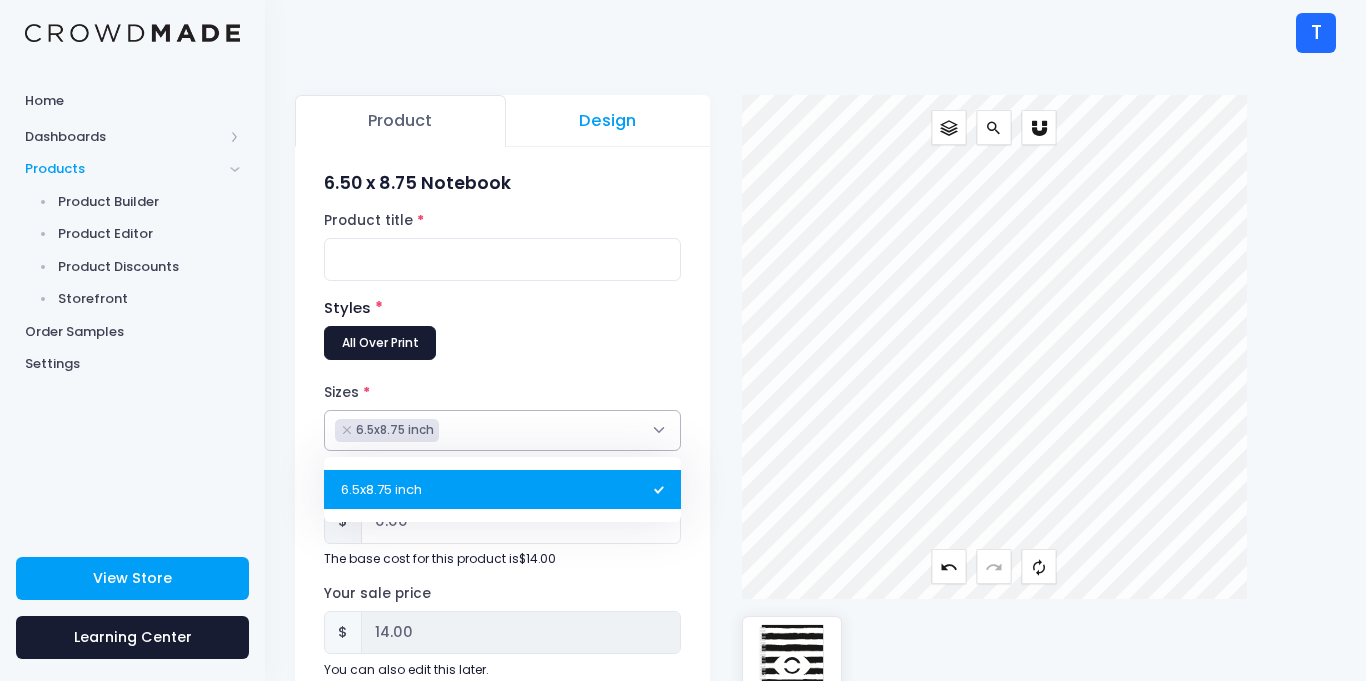 scroll, scrollTop: 1, scrollLeft: 0, axis: vertical 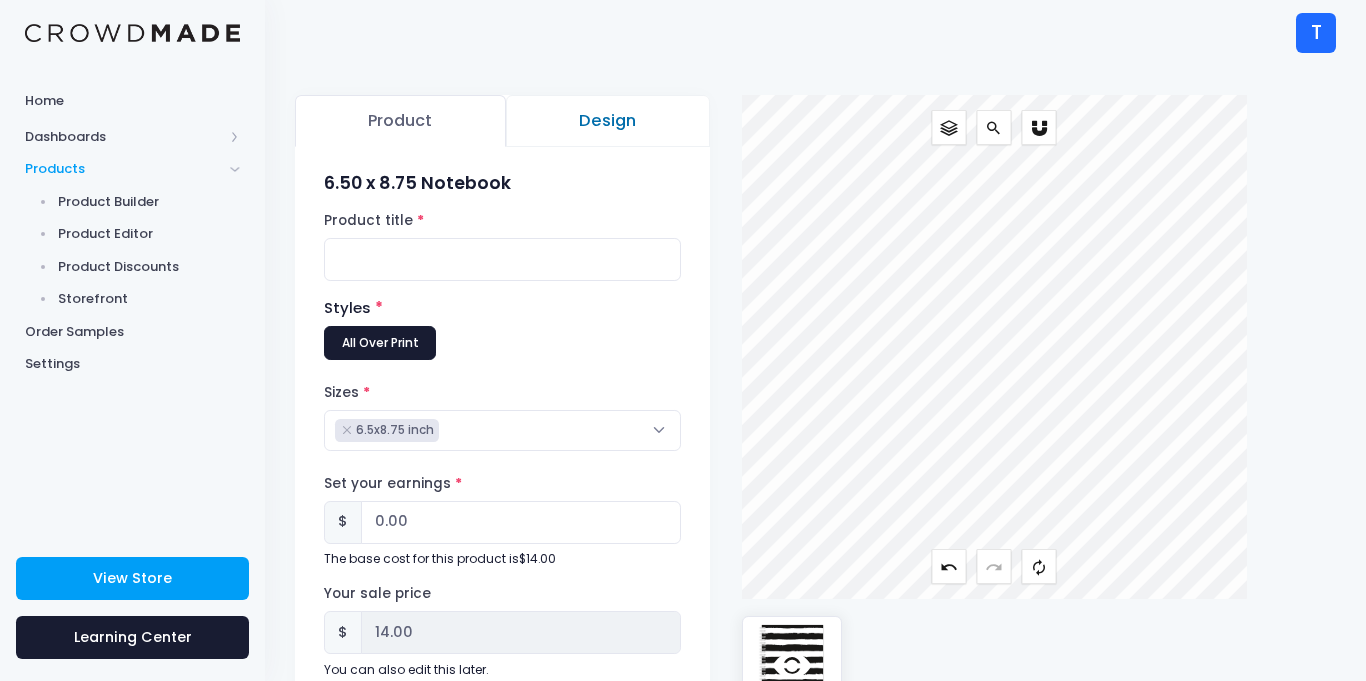 click on "Design" at bounding box center (608, 121) 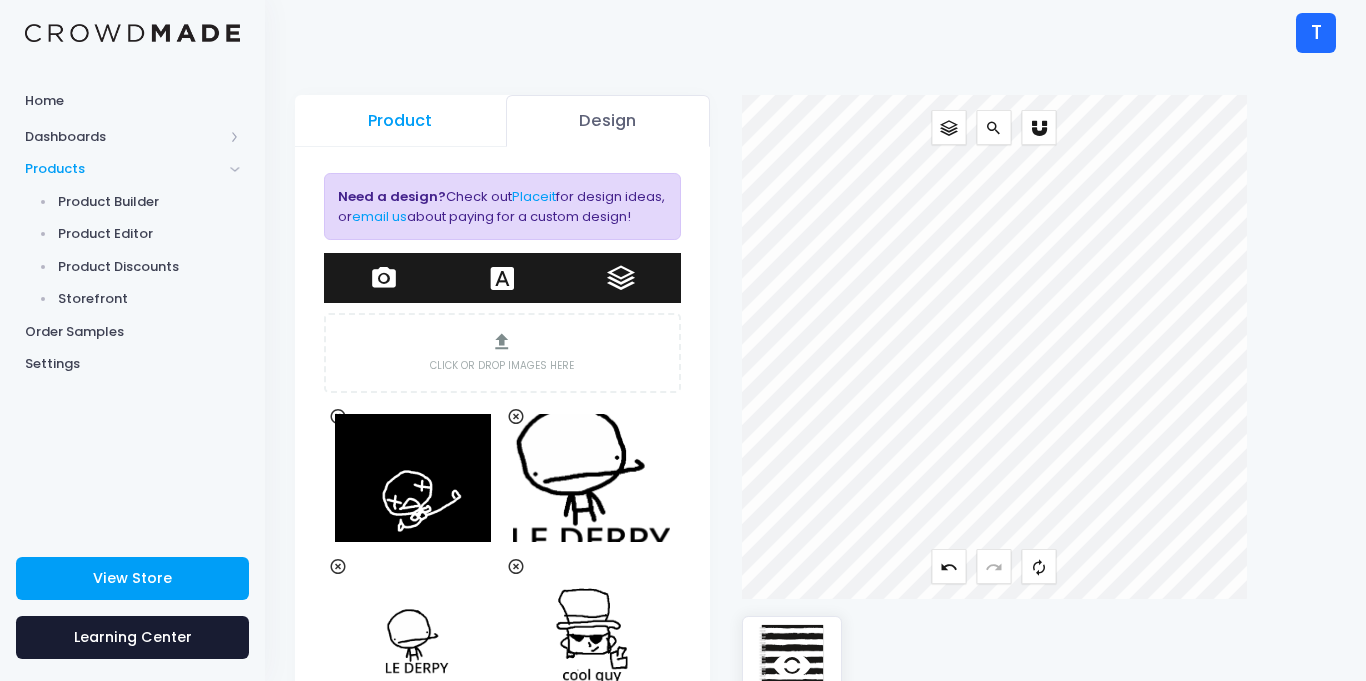scroll, scrollTop: 128, scrollLeft: 0, axis: vertical 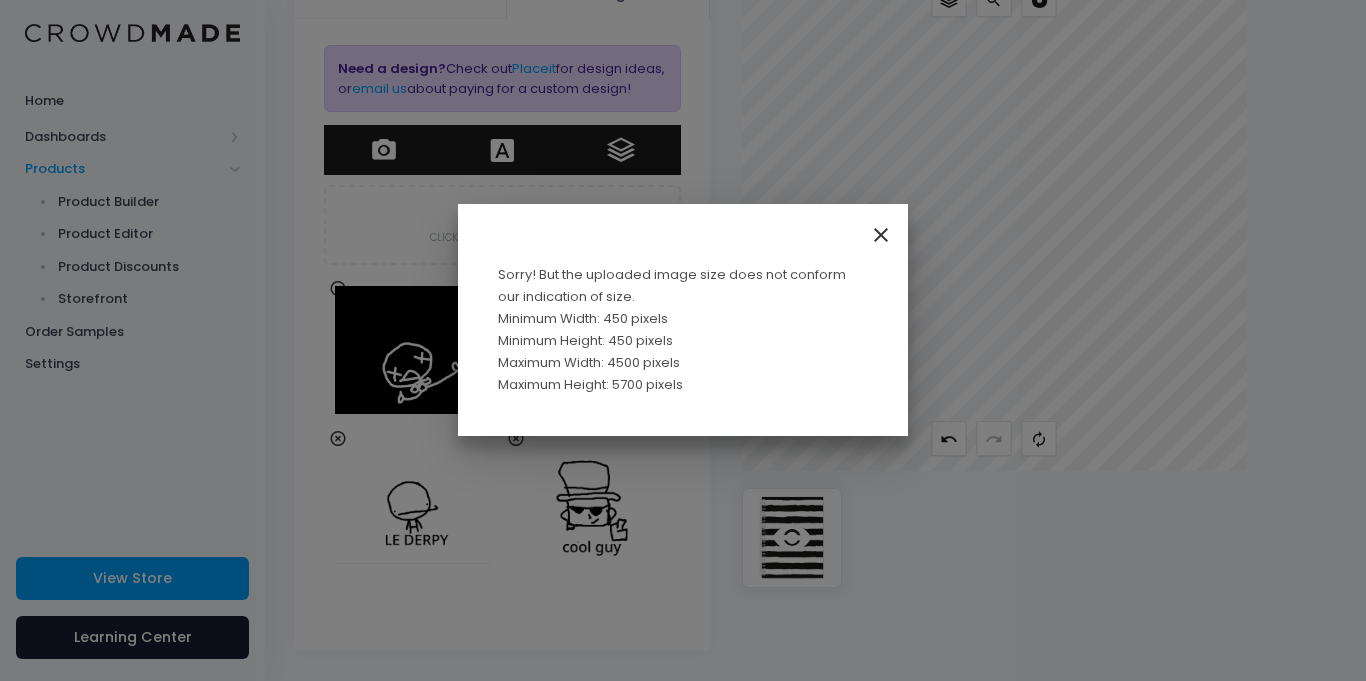 click at bounding box center [881, 234] 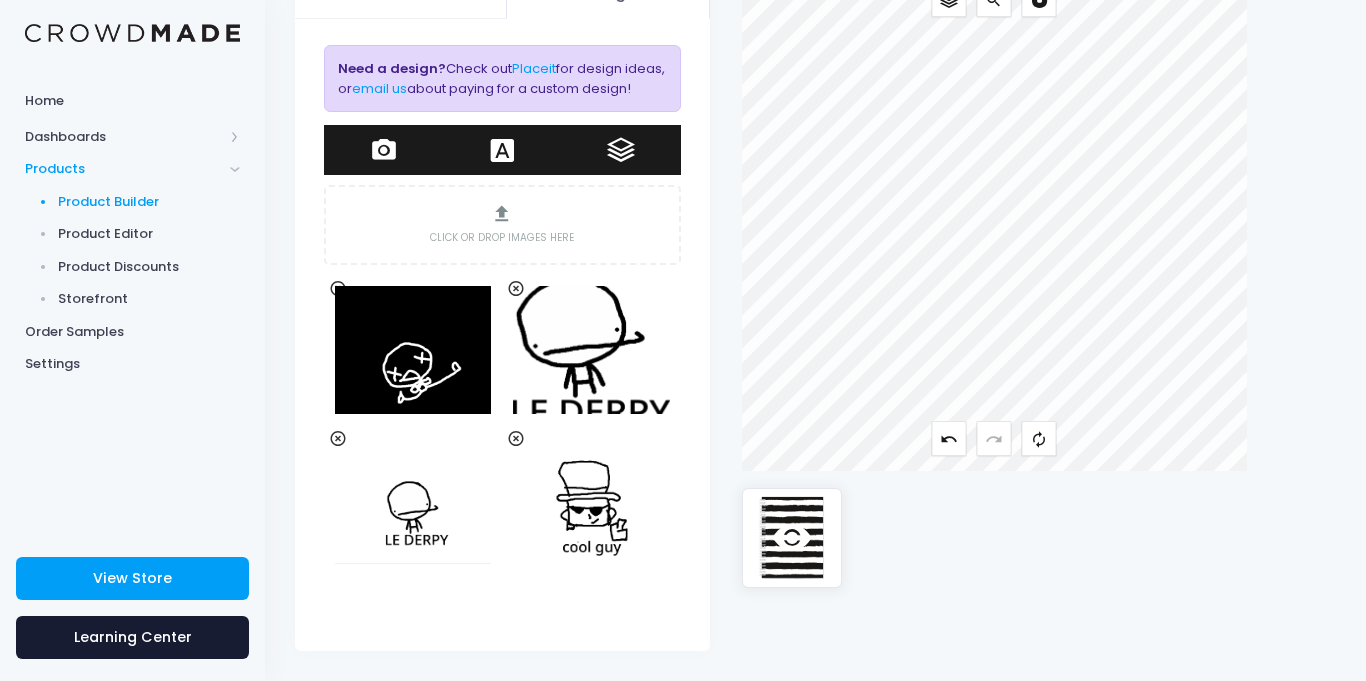 click on "Product Builder" at bounding box center (149, 202) 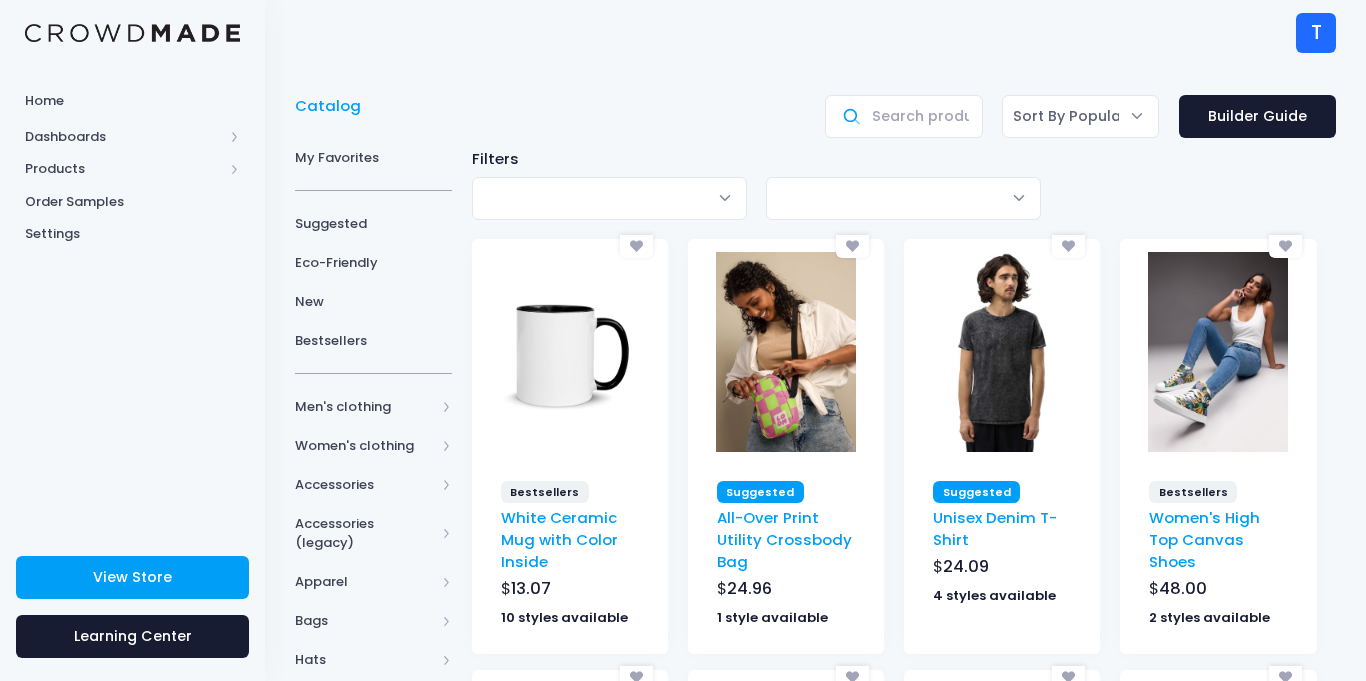 scroll, scrollTop: 0, scrollLeft: 0, axis: both 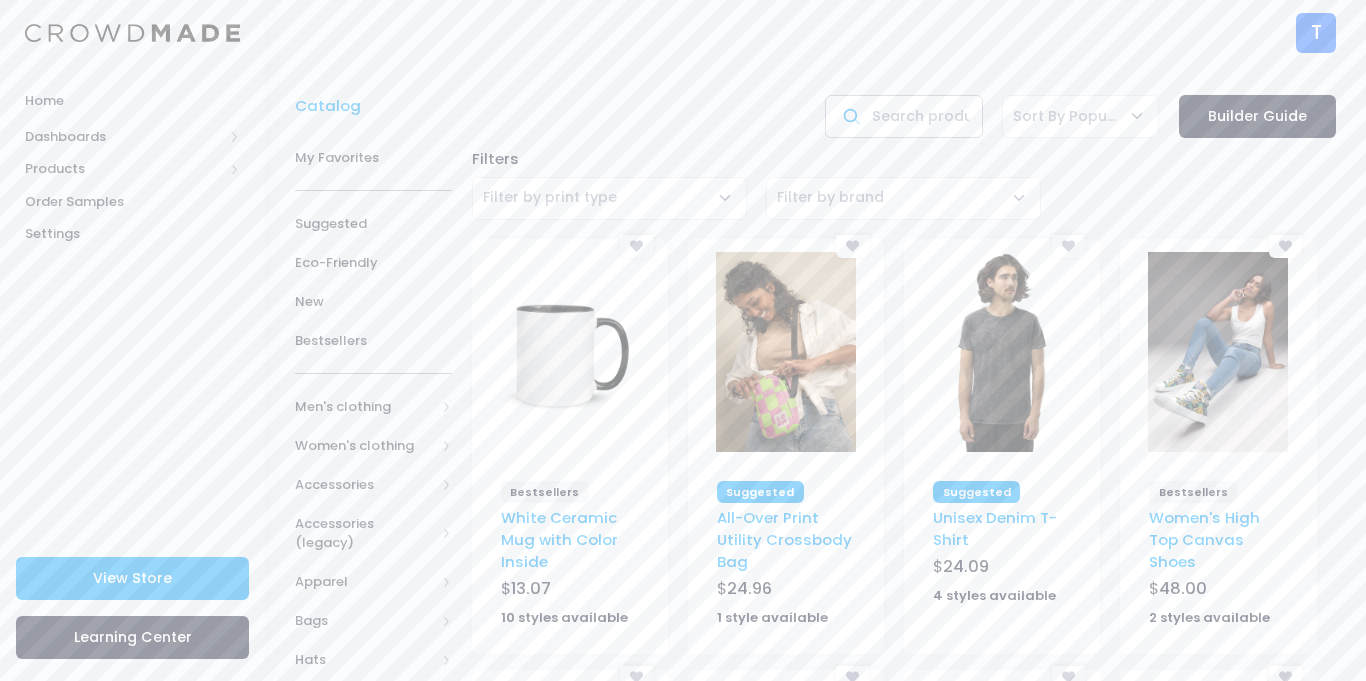 click at bounding box center (903, 116) 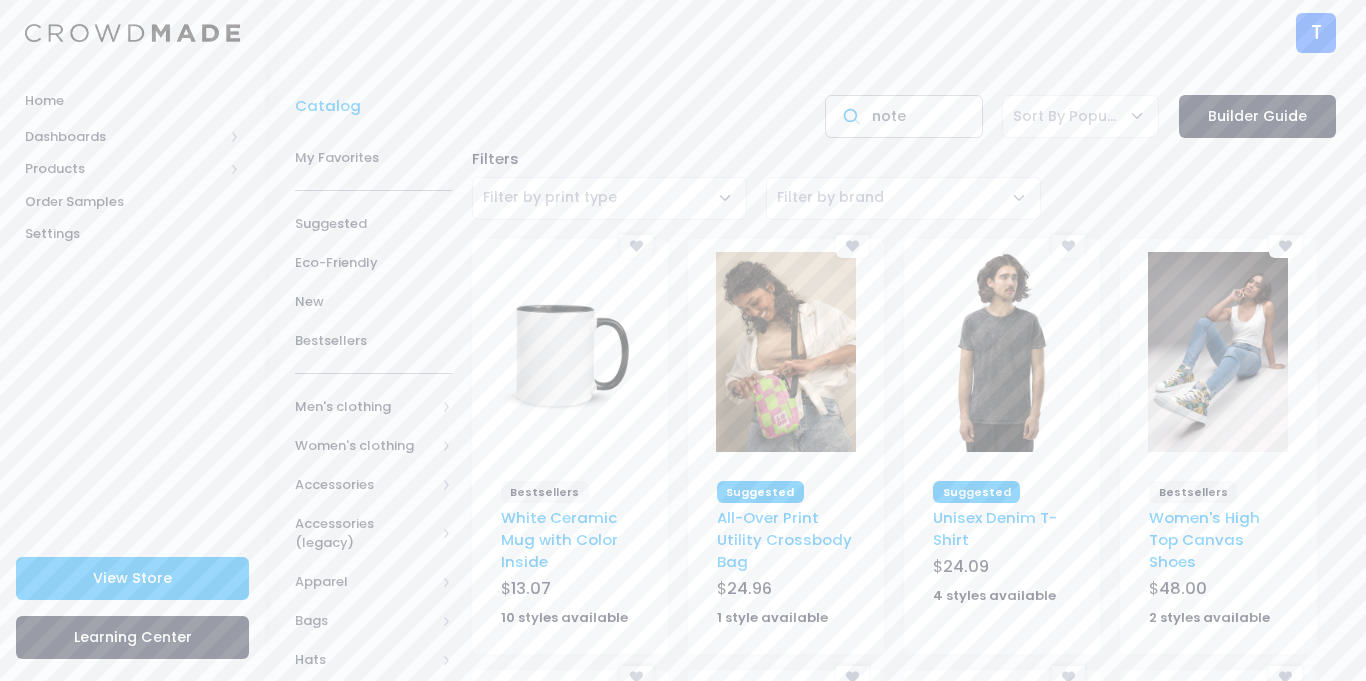 type on "note" 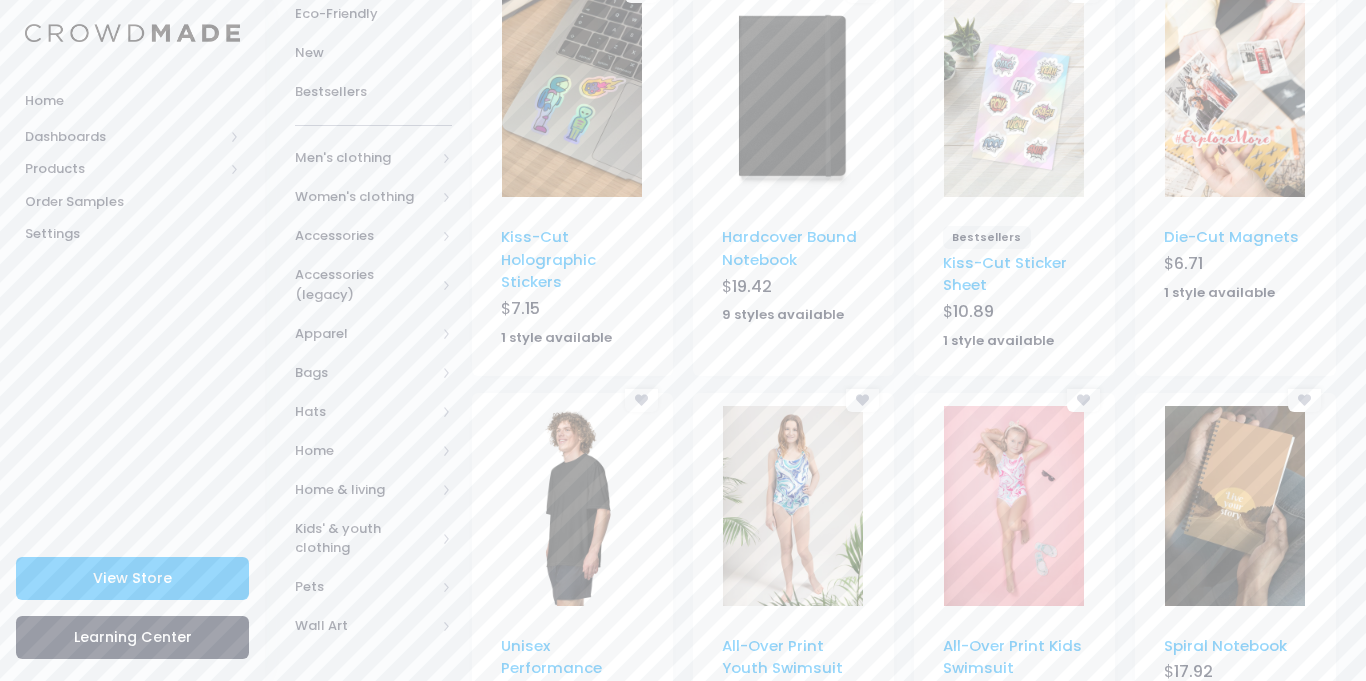 scroll, scrollTop: 310, scrollLeft: 0, axis: vertical 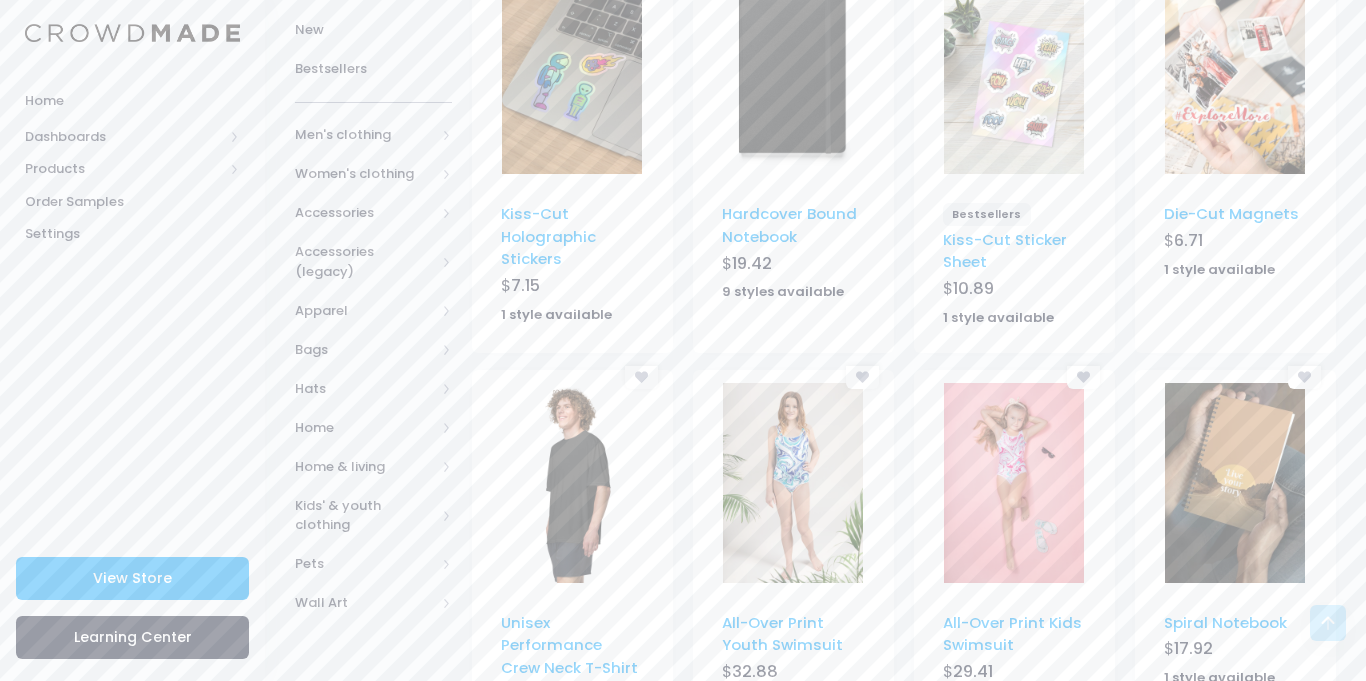 click at bounding box center [793, 74] 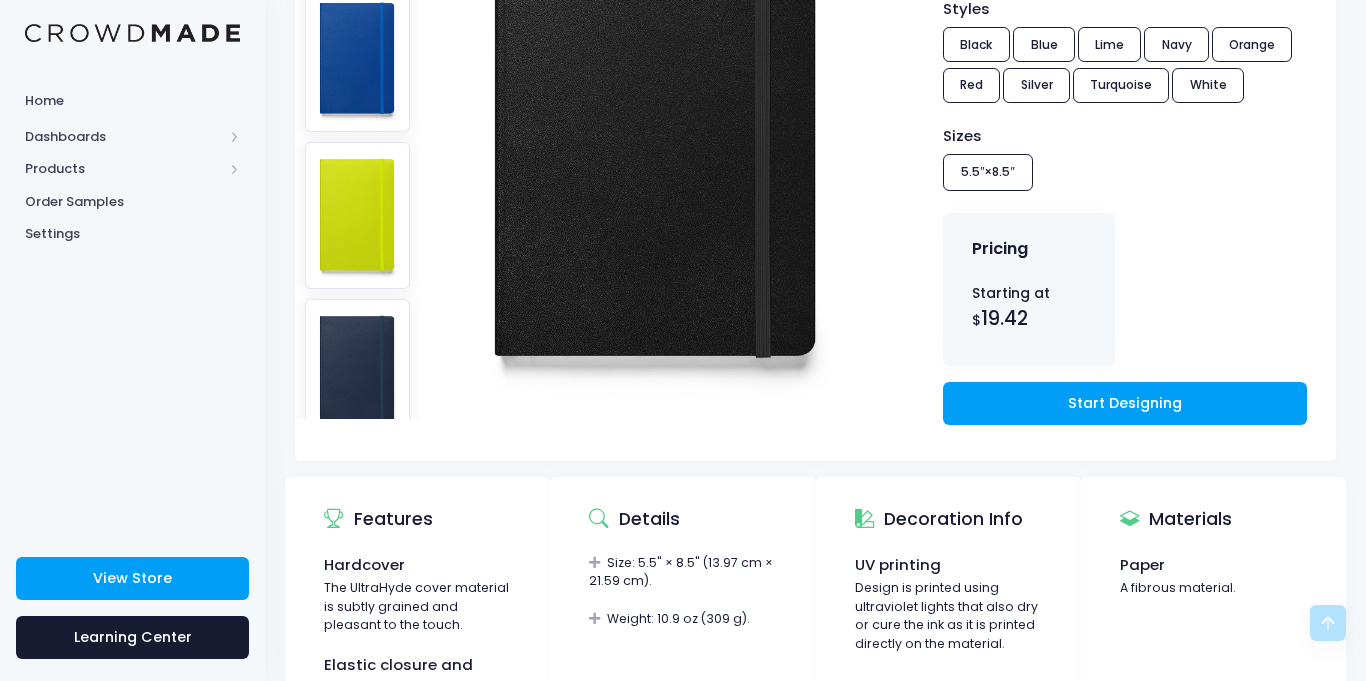 scroll, scrollTop: 384, scrollLeft: 0, axis: vertical 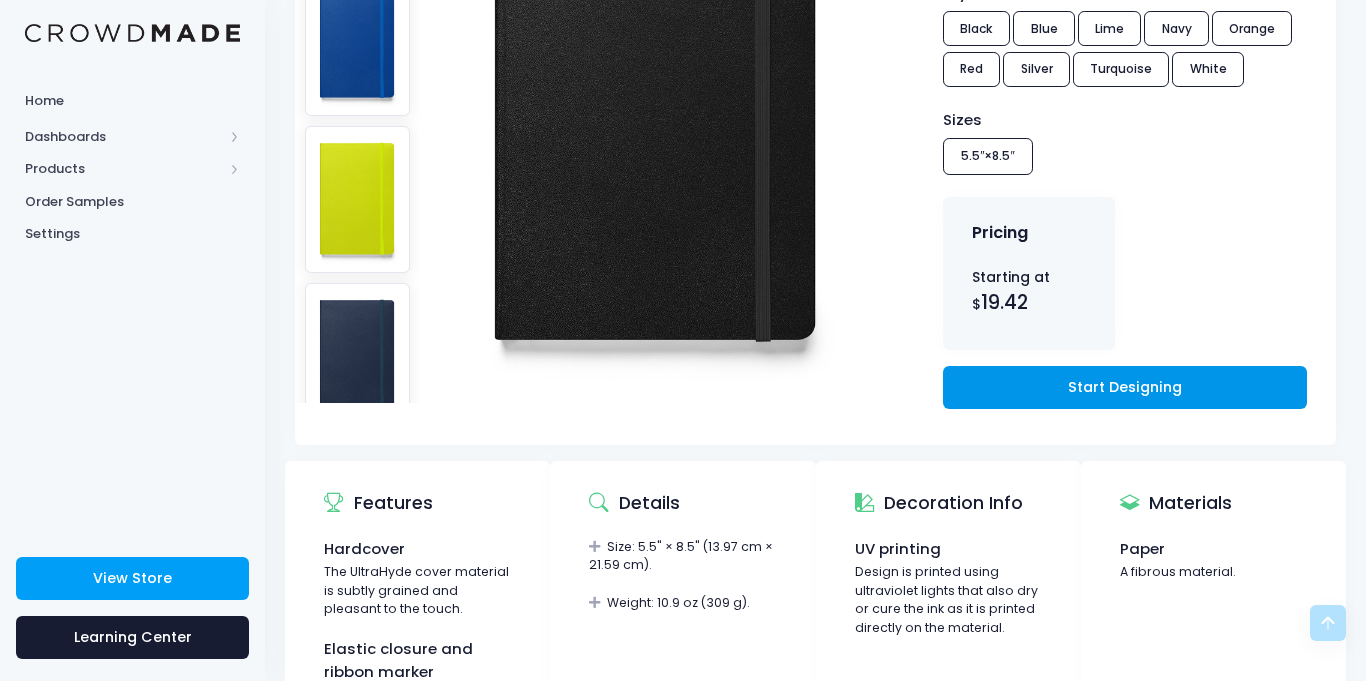 click on "Start Designing" at bounding box center (1125, 387) 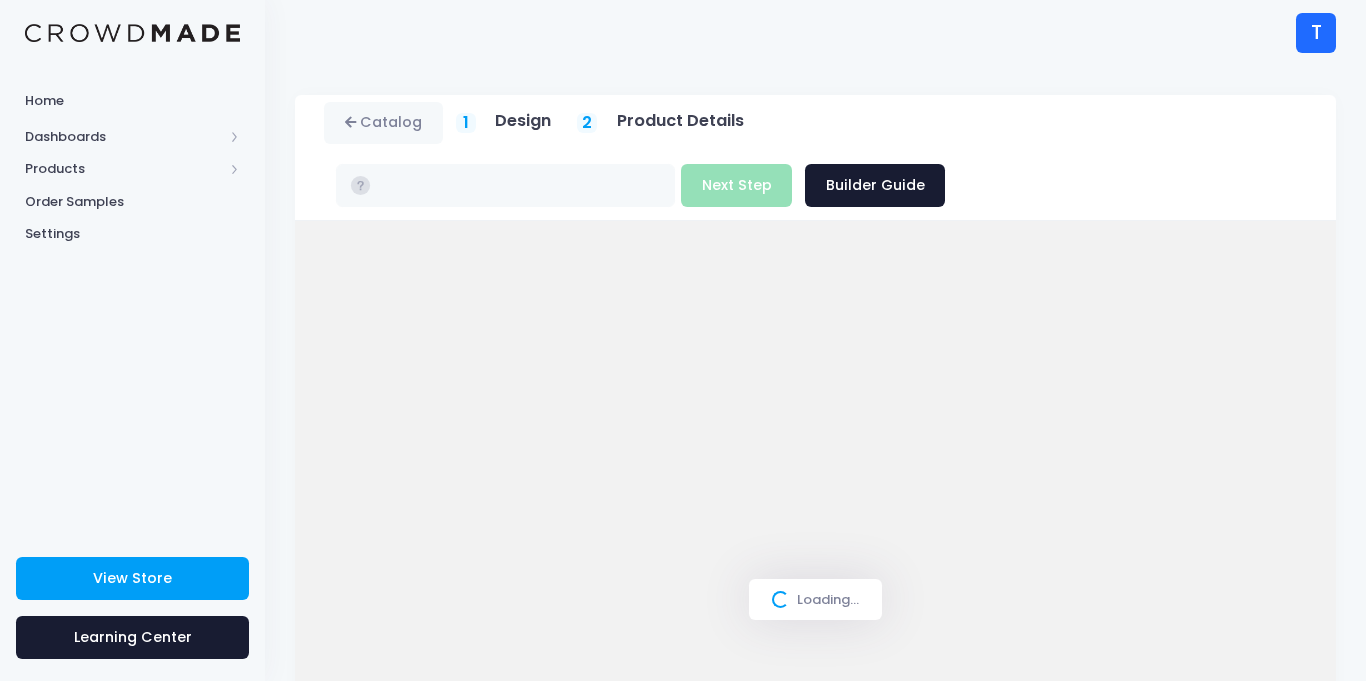 scroll, scrollTop: 0, scrollLeft: 0, axis: both 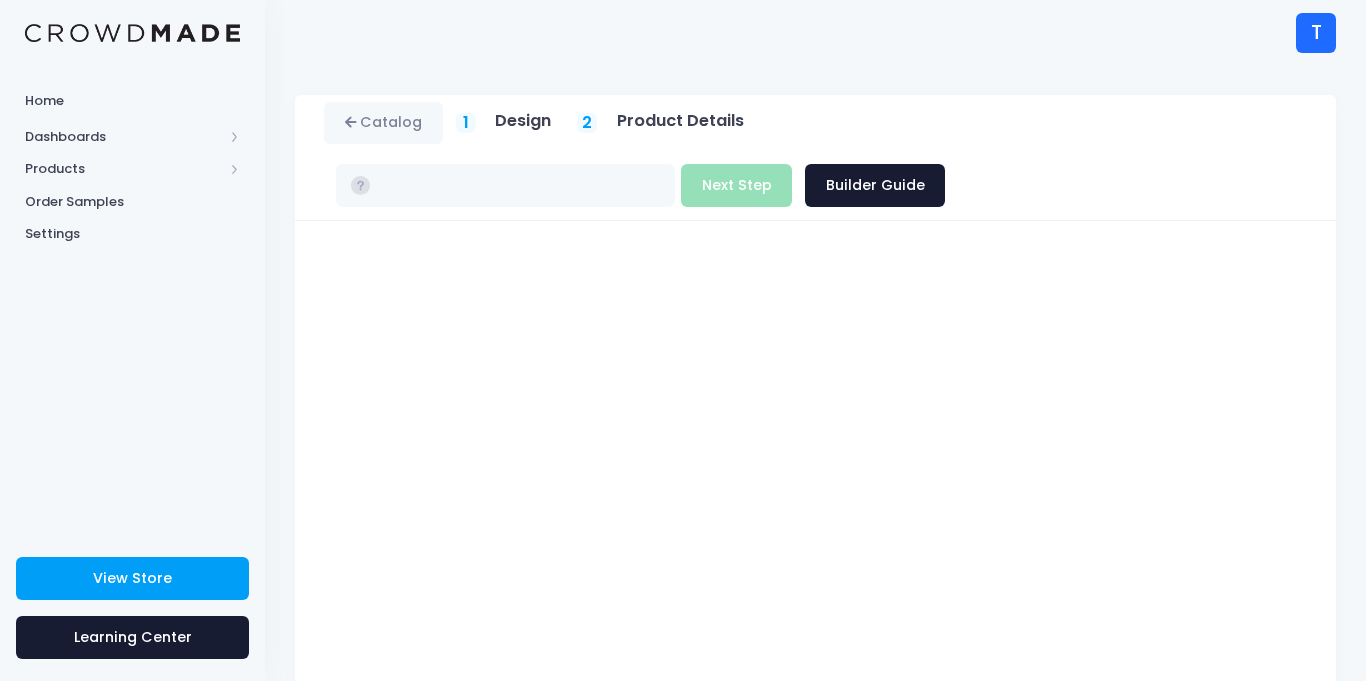 type on "$19.42" 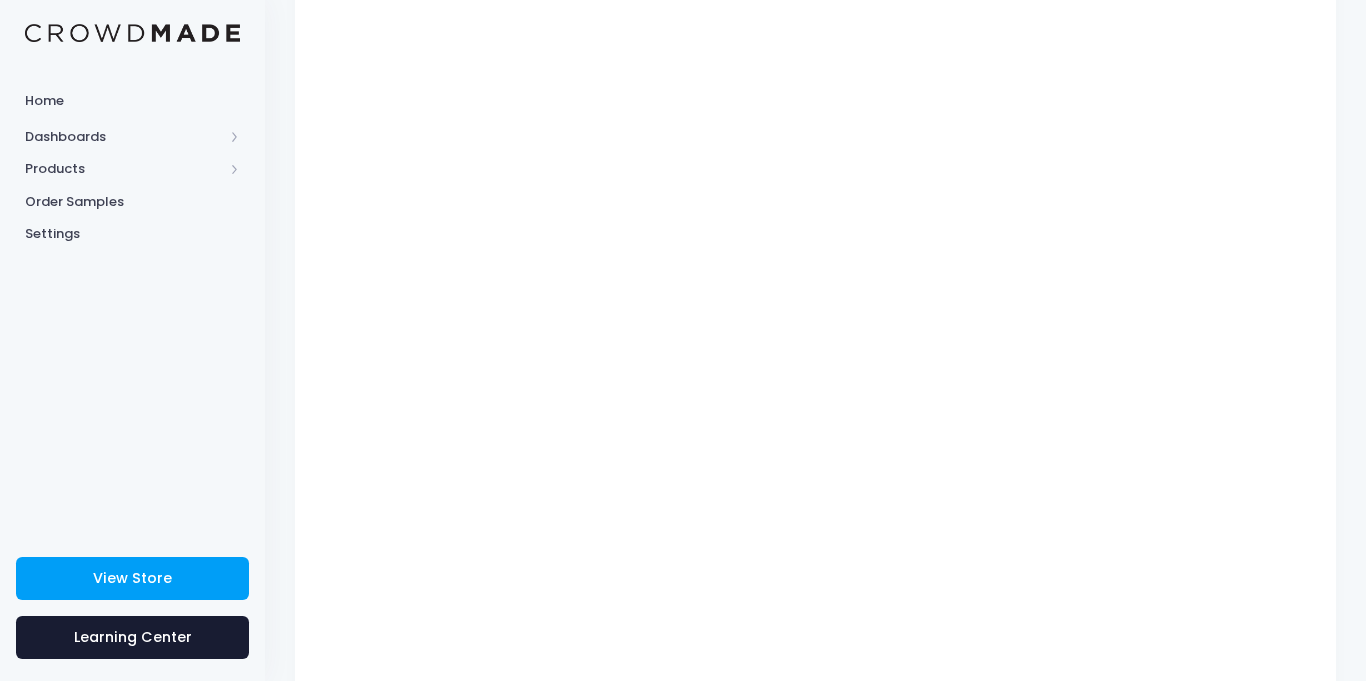 scroll, scrollTop: 279, scrollLeft: 0, axis: vertical 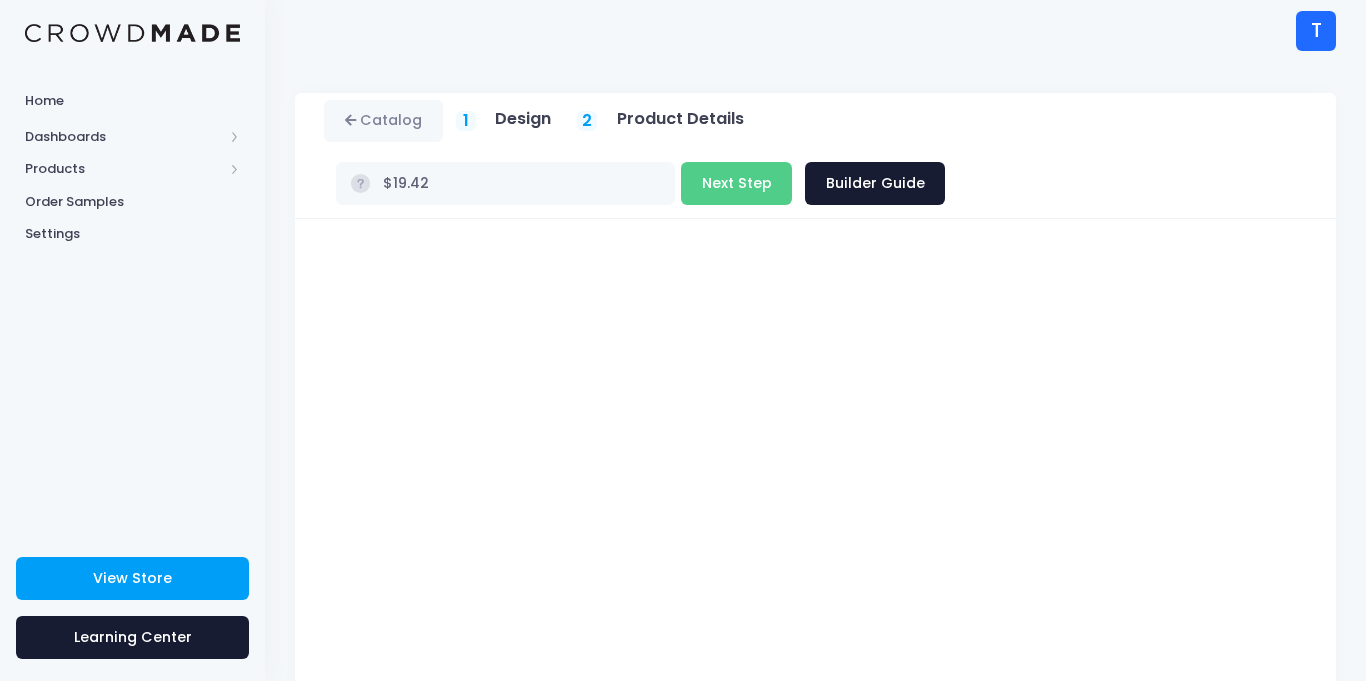 click on "Back to Design
$19.42
Build Product
Next Step
Builder Guide" at bounding box center [637, 183] 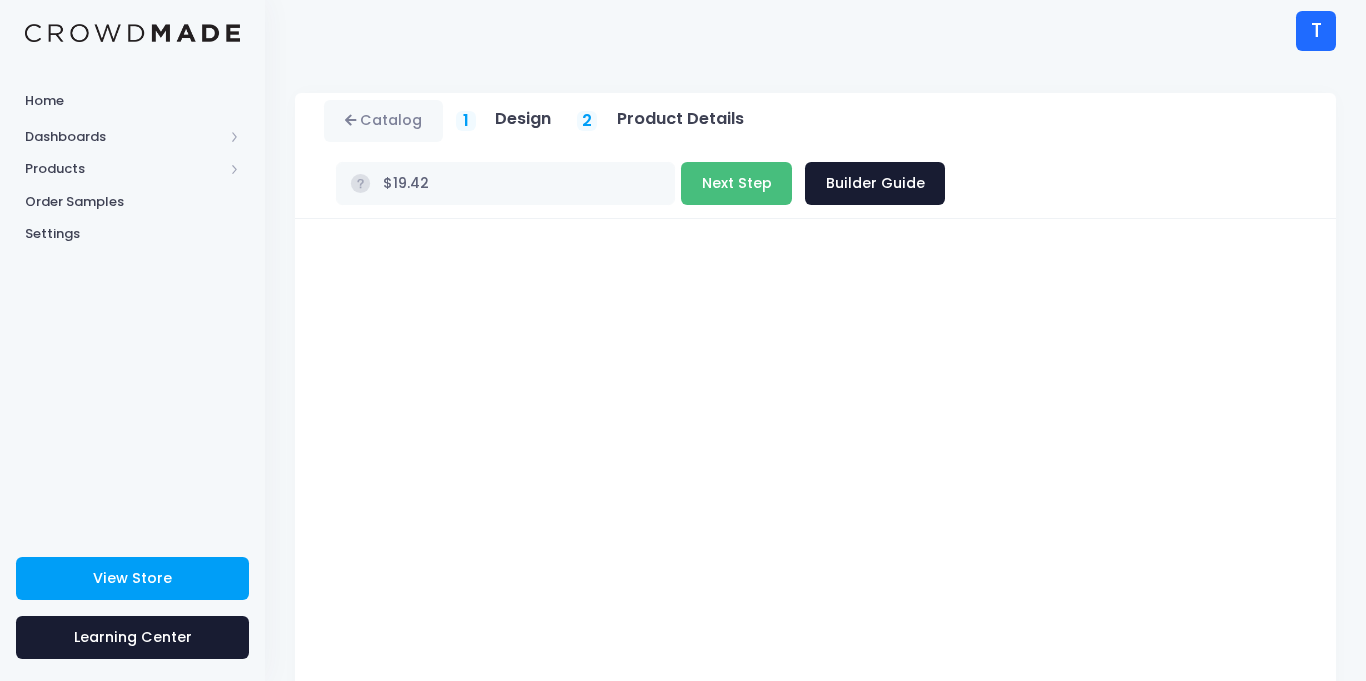 click on "Next Step" at bounding box center (736, 183) 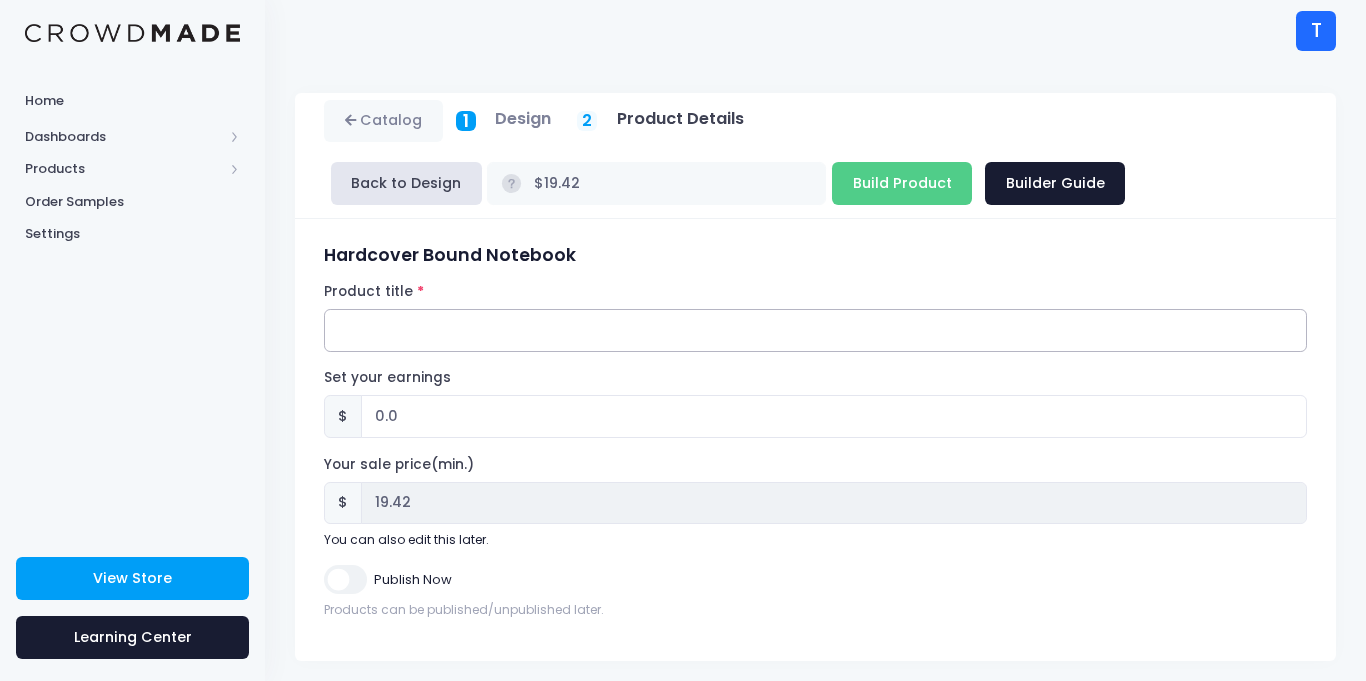 click on "Product title" at bounding box center (815, 330) 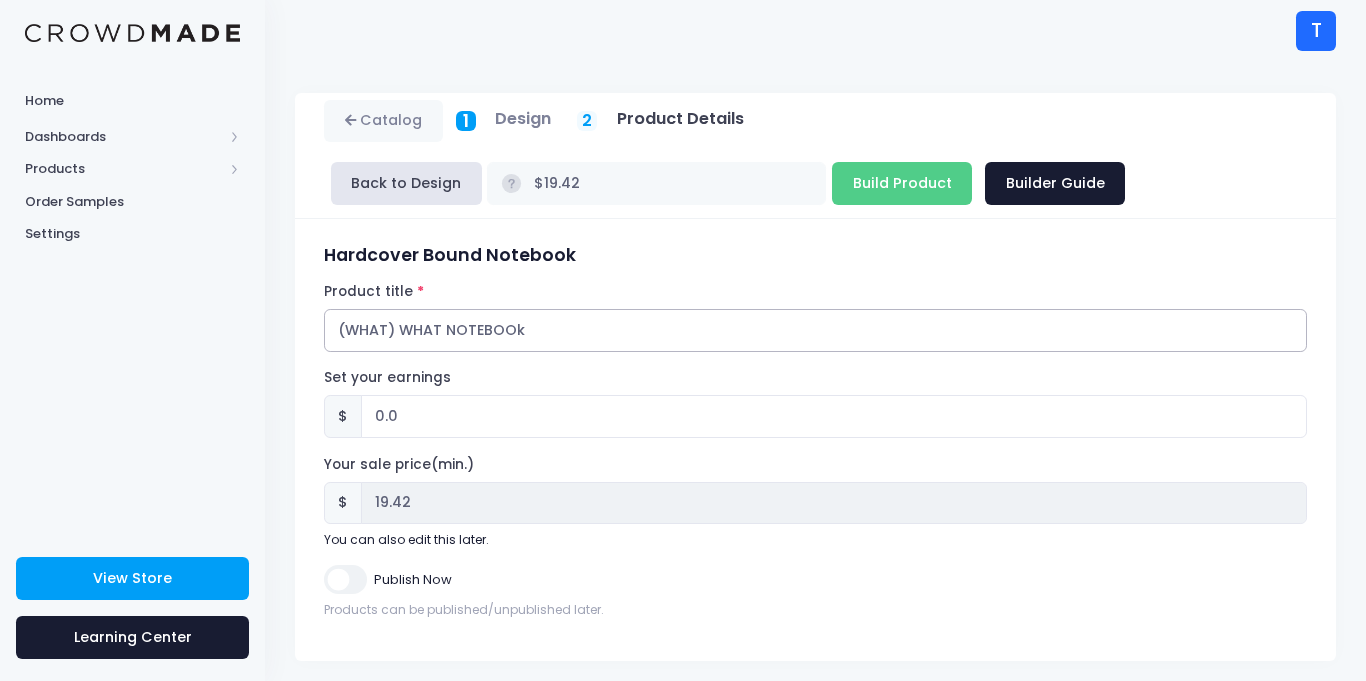 scroll, scrollTop: 12, scrollLeft: 0, axis: vertical 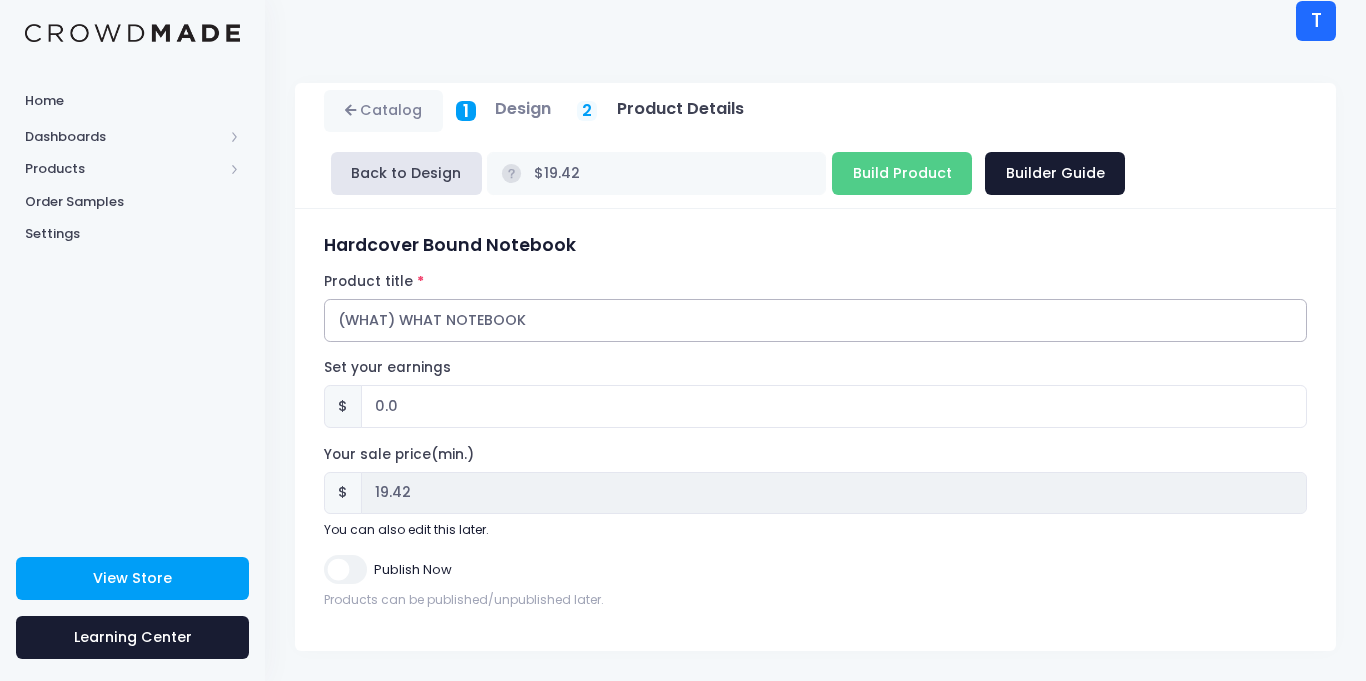 type on "(WHAT) WHAT NOTEBOOK" 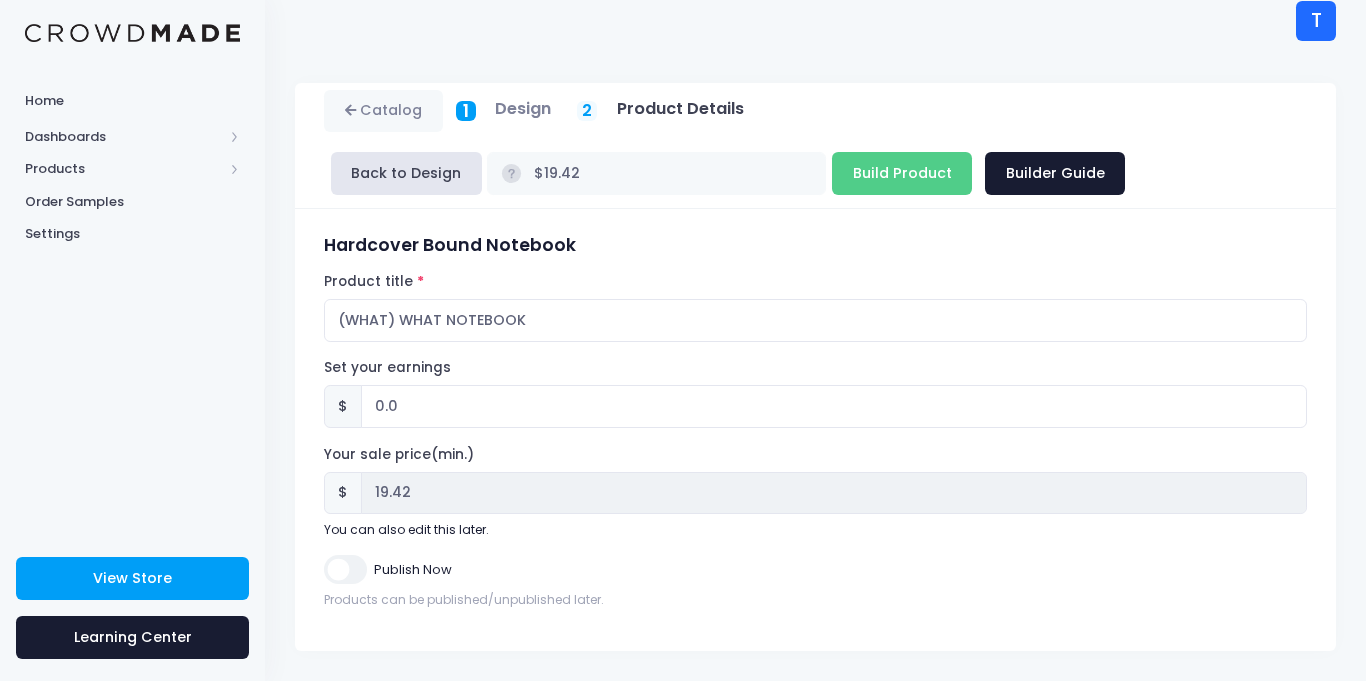 click on "Hardcover Bound Notebook
Product title
(WHAT) WHAT NOTEBOOK
Set your earnings
$
0.0
Earnings can't be less than 0.
$ 19.42" at bounding box center [815, 422] 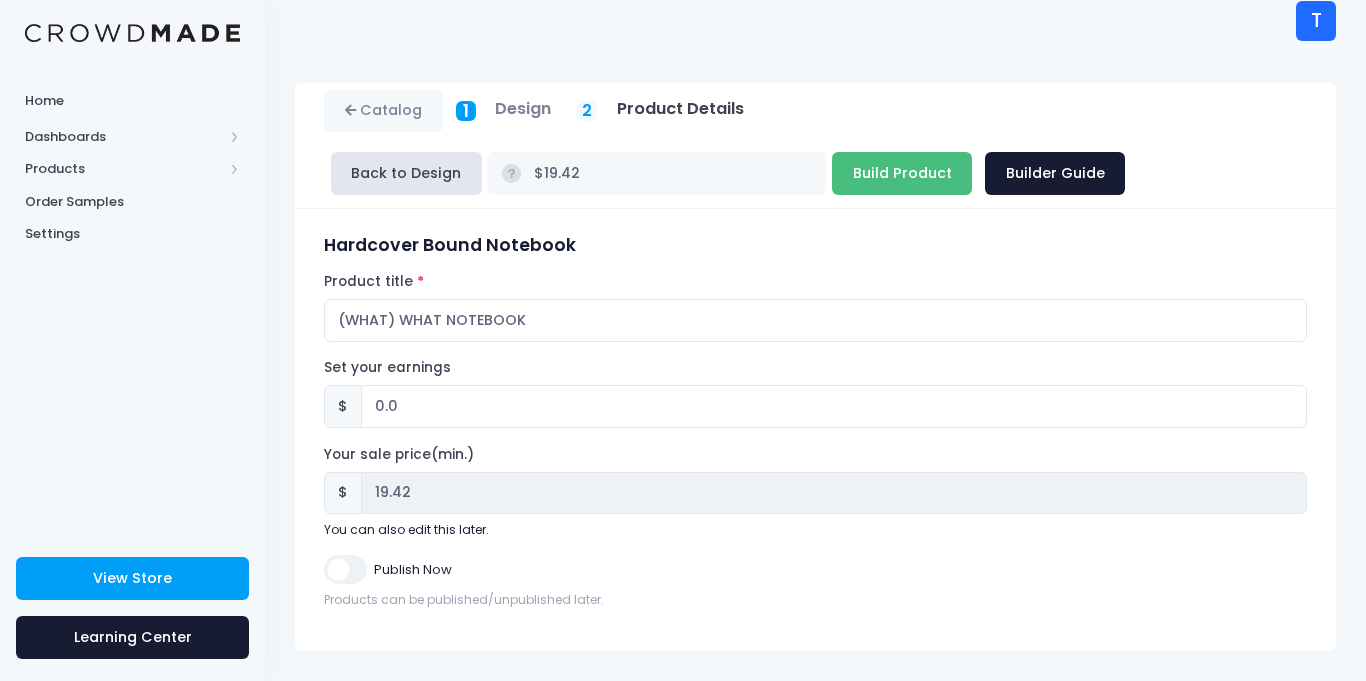 click on "Build Product" at bounding box center (902, 173) 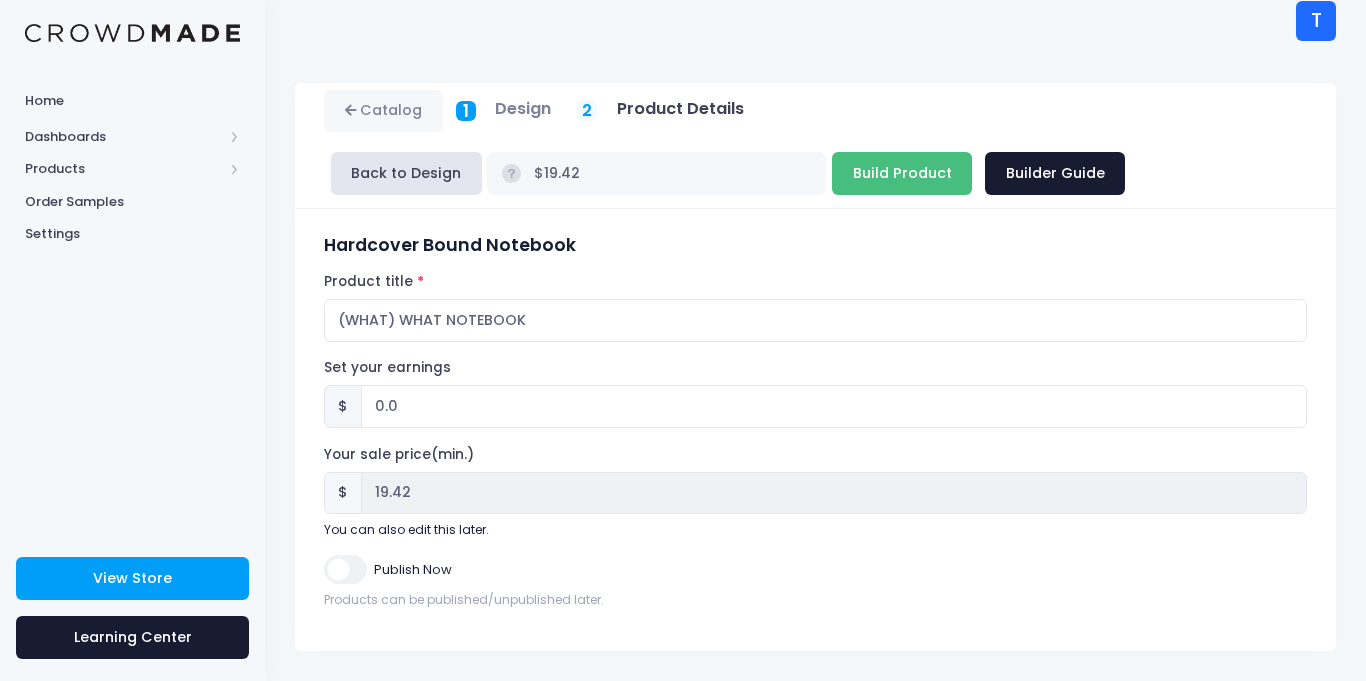 type on "Building product..." 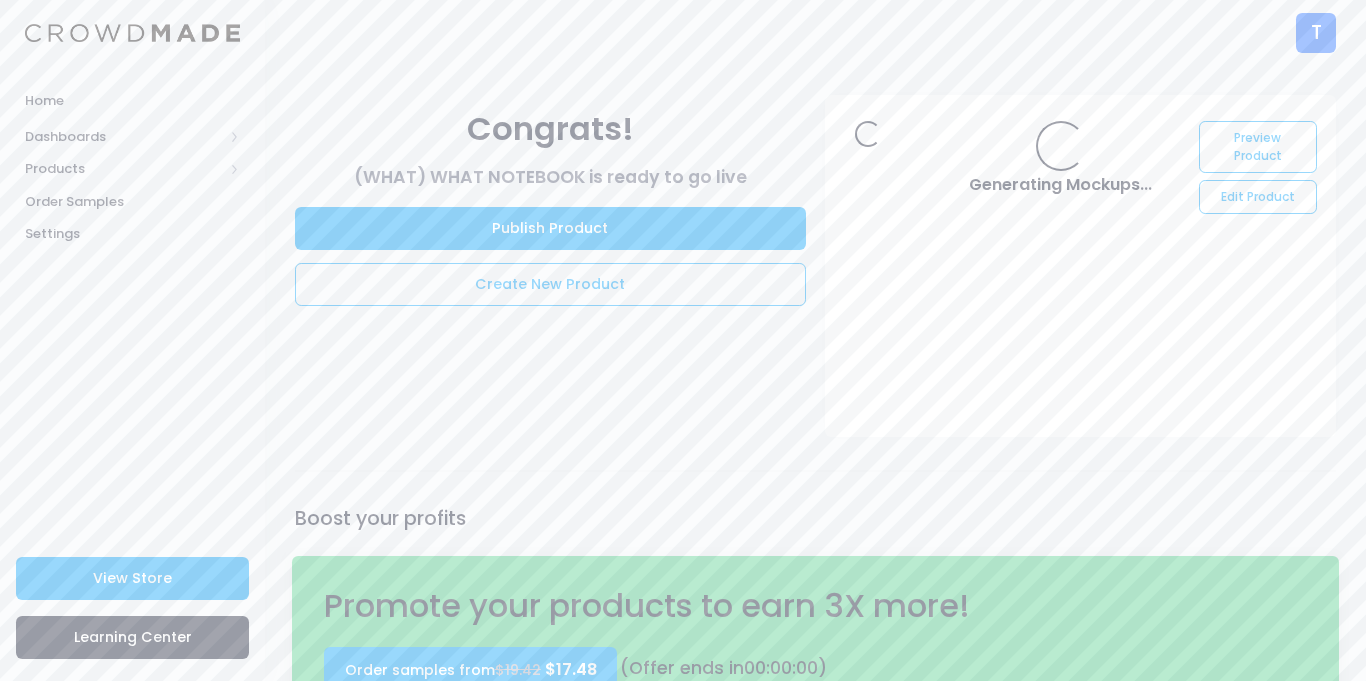 scroll, scrollTop: 0, scrollLeft: 0, axis: both 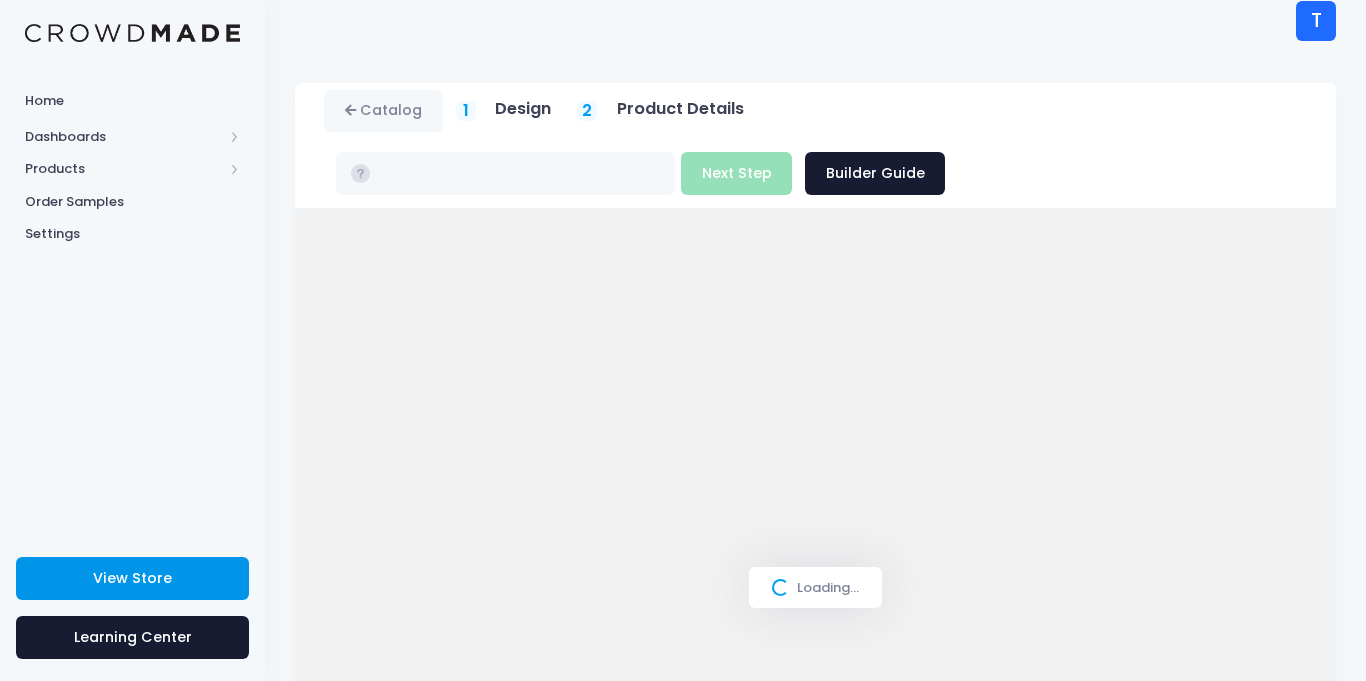 click on "View Store" at bounding box center (132, 578) 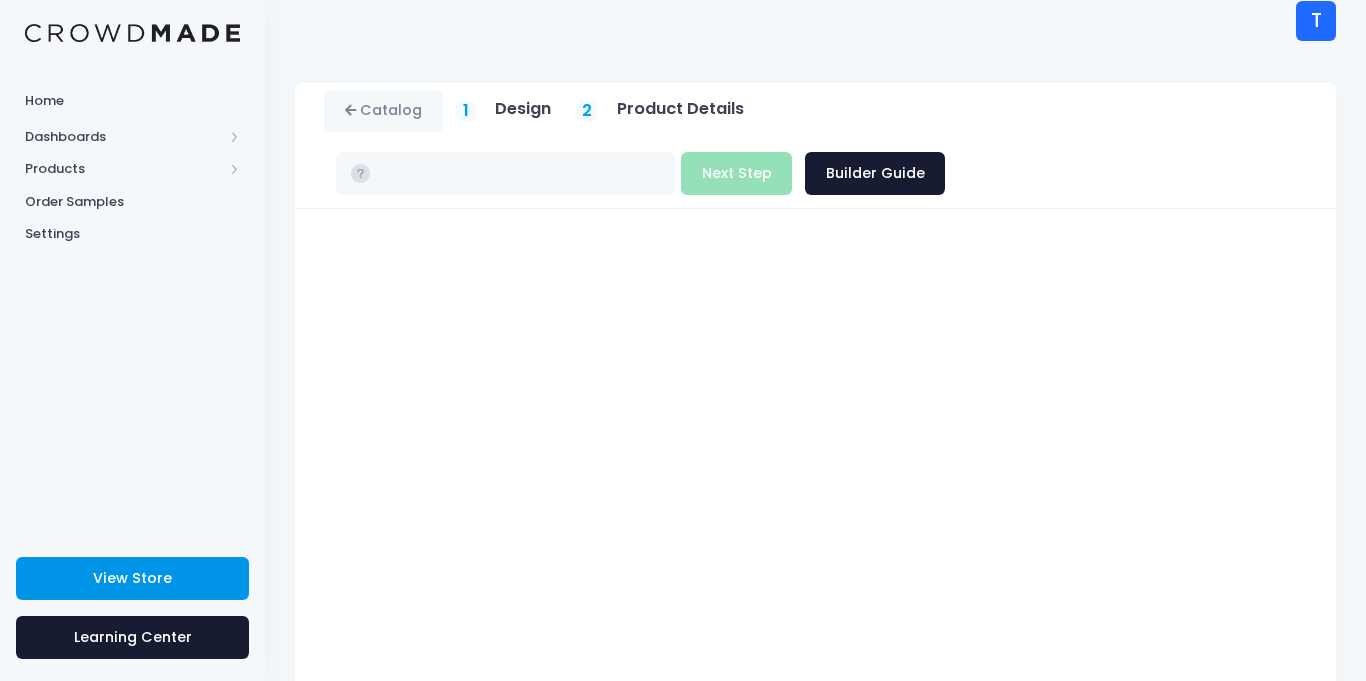 type on "$19.42" 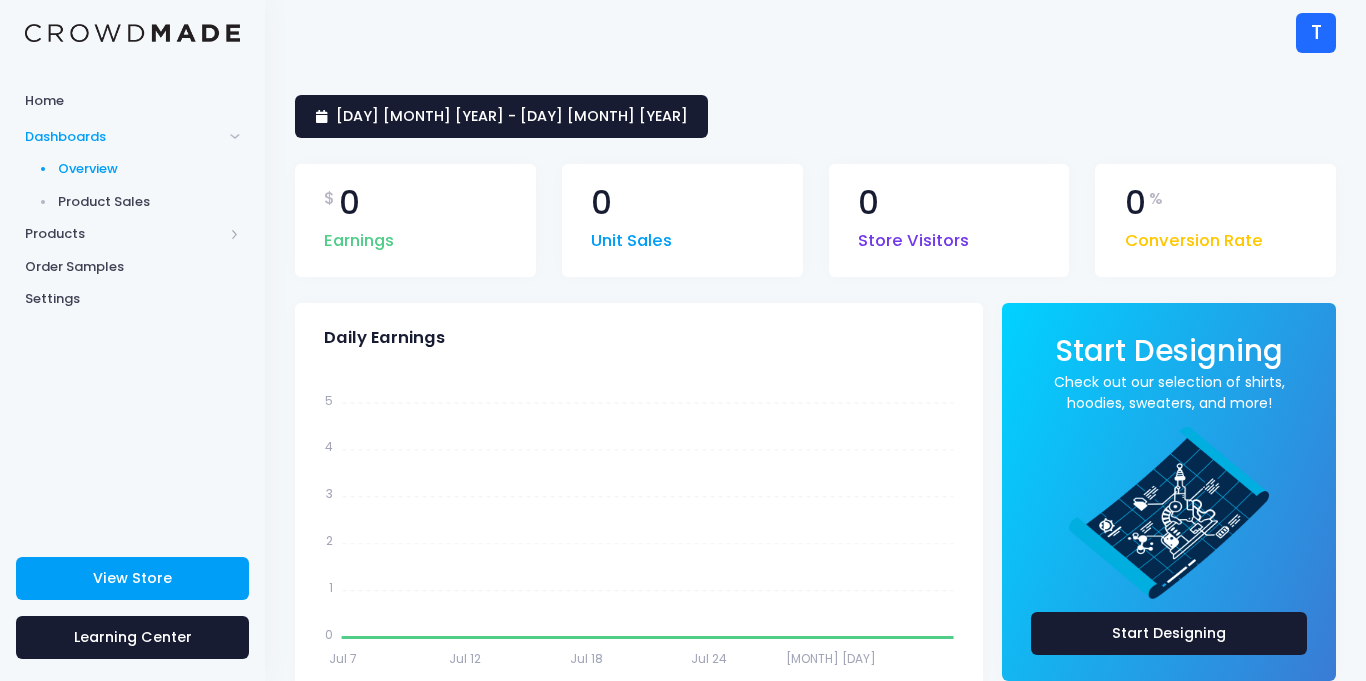 scroll, scrollTop: 0, scrollLeft: 0, axis: both 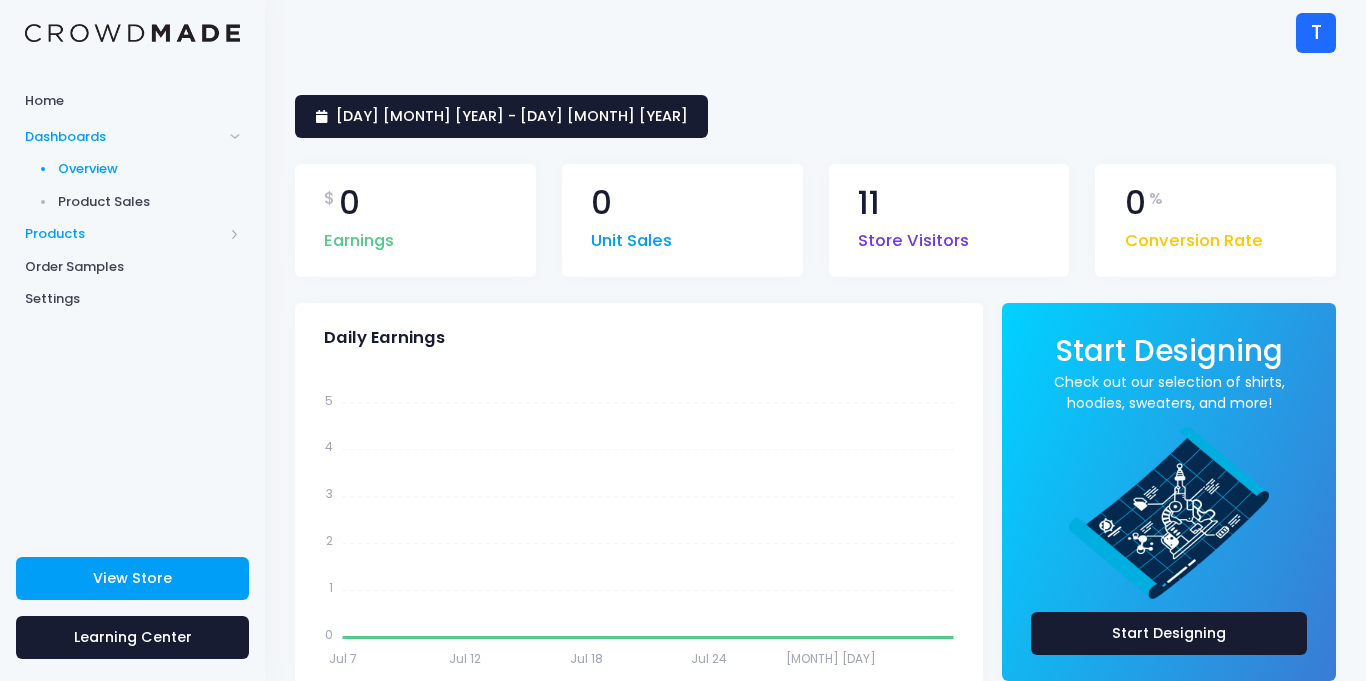 click on "Products" at bounding box center [132, 234] 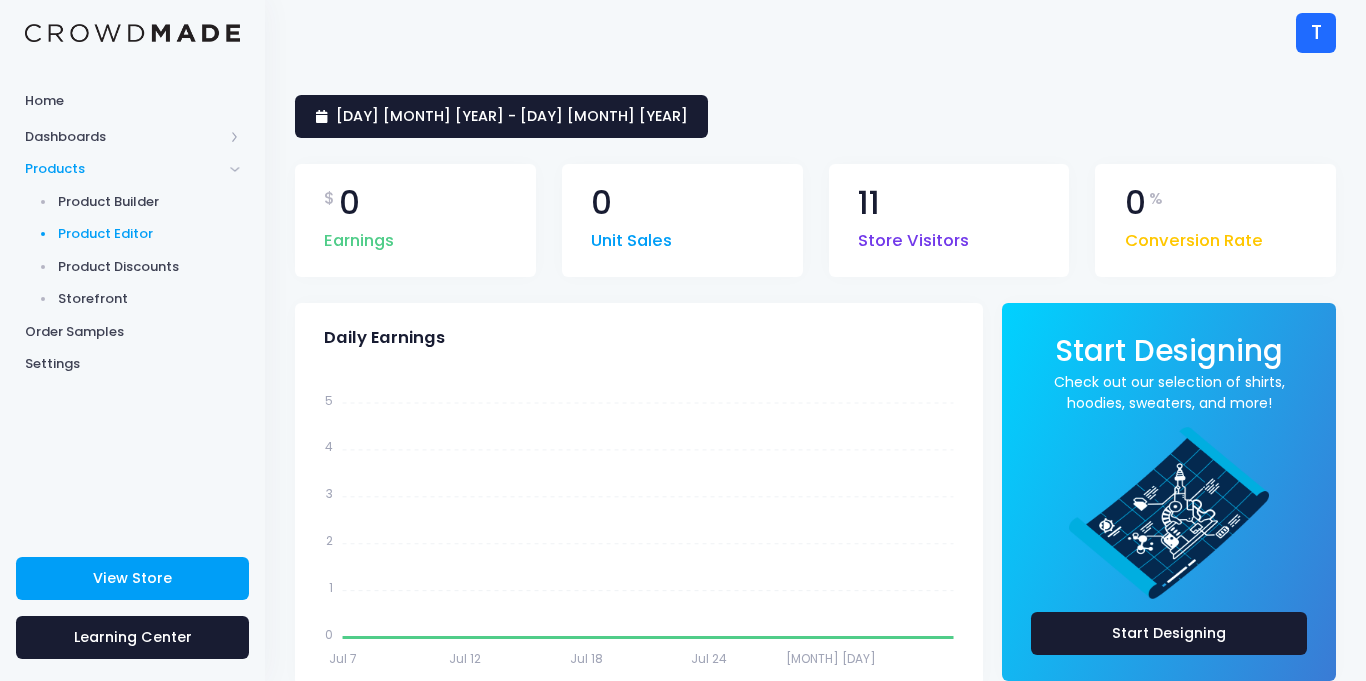 click on "Product Editor" at bounding box center (132, 234) 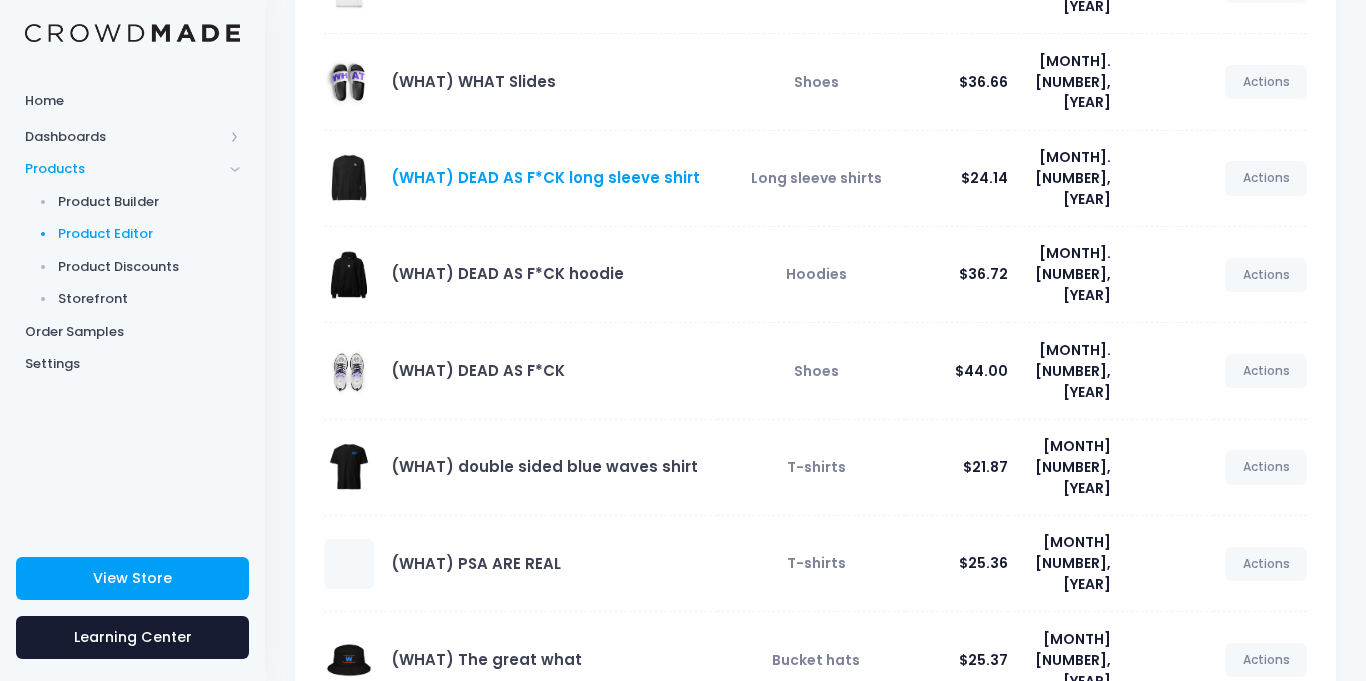 scroll, scrollTop: 307, scrollLeft: 0, axis: vertical 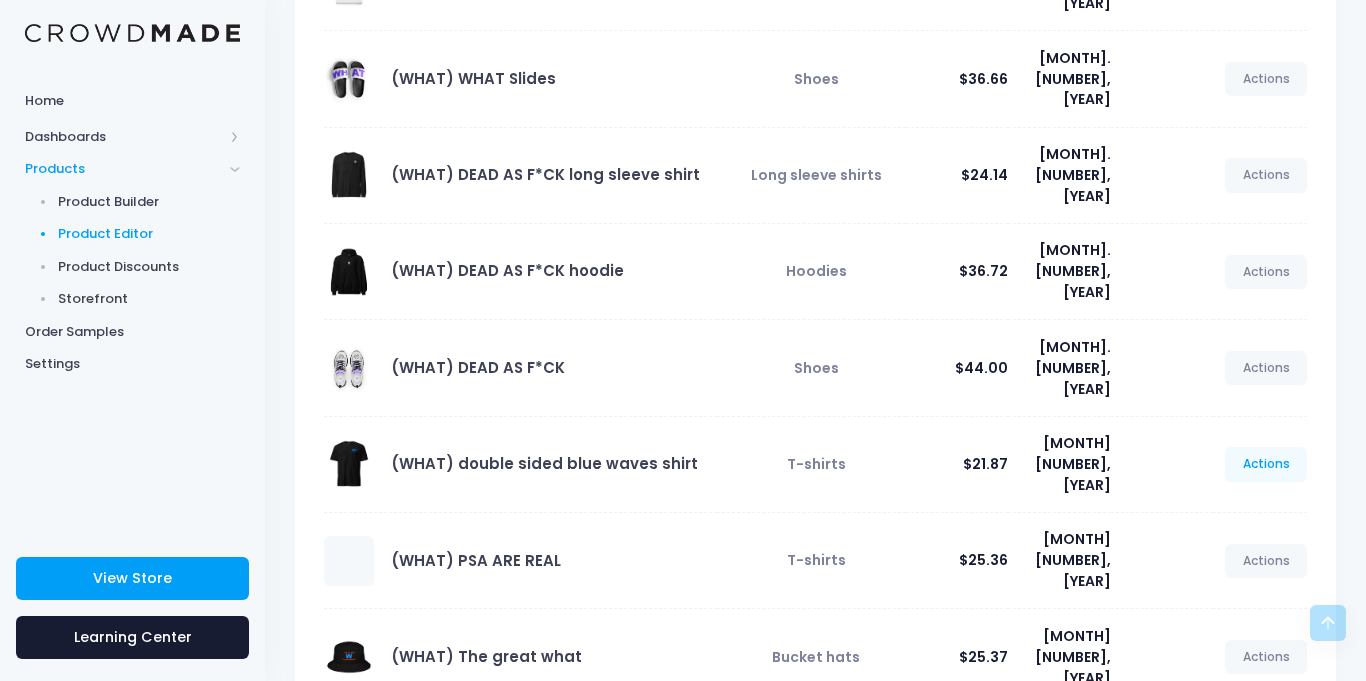 click on "Actions" at bounding box center (1266, 464) 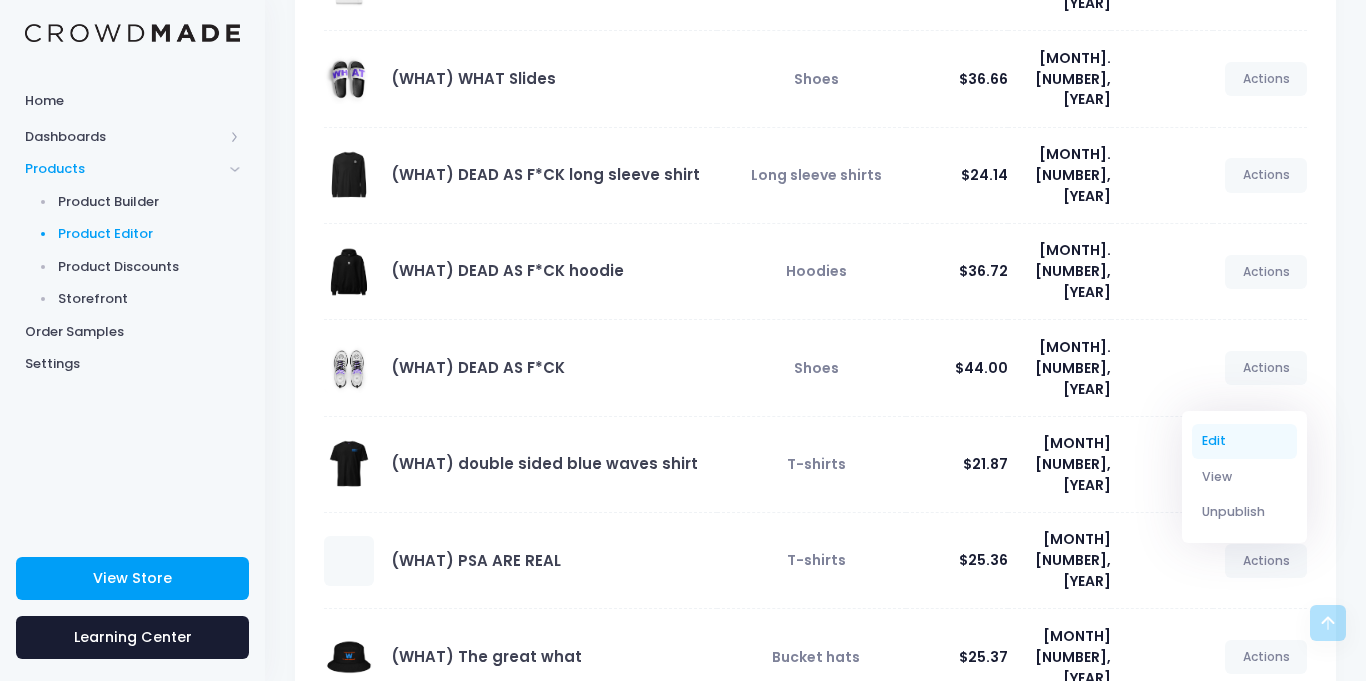 click on "Edit" at bounding box center (1245, 441) 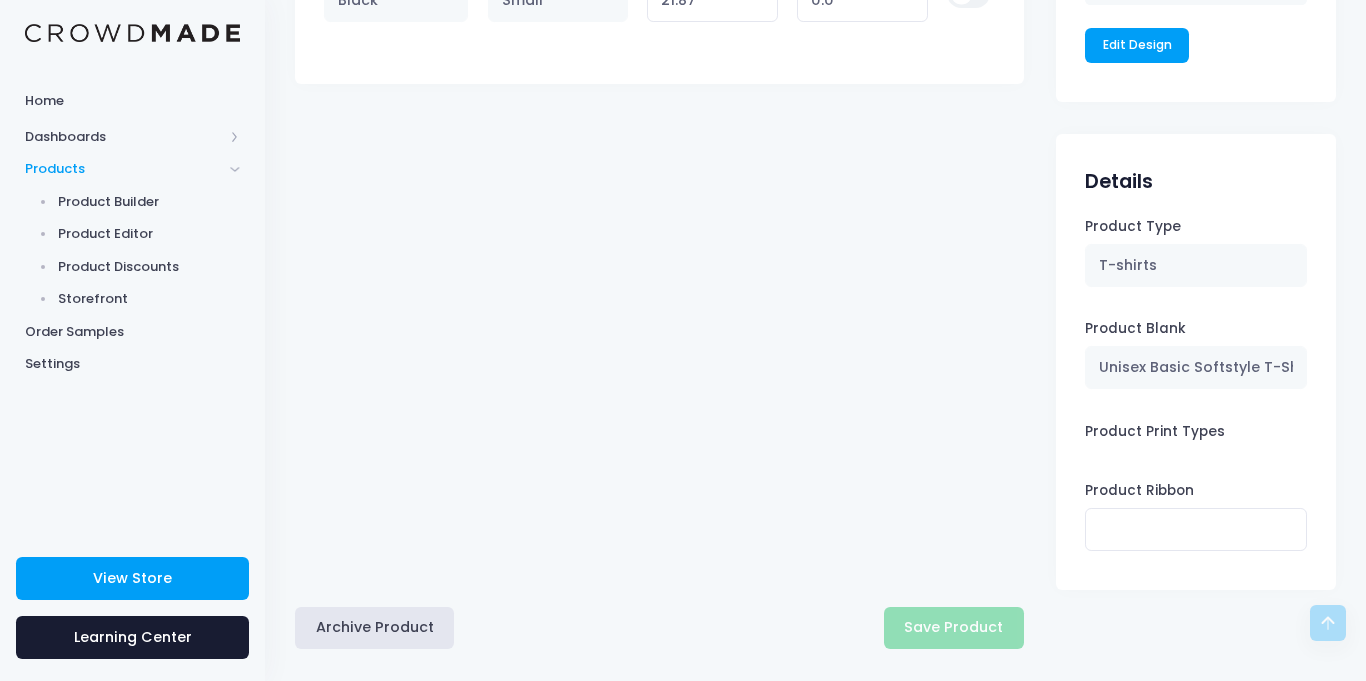 scroll, scrollTop: 1580, scrollLeft: 0, axis: vertical 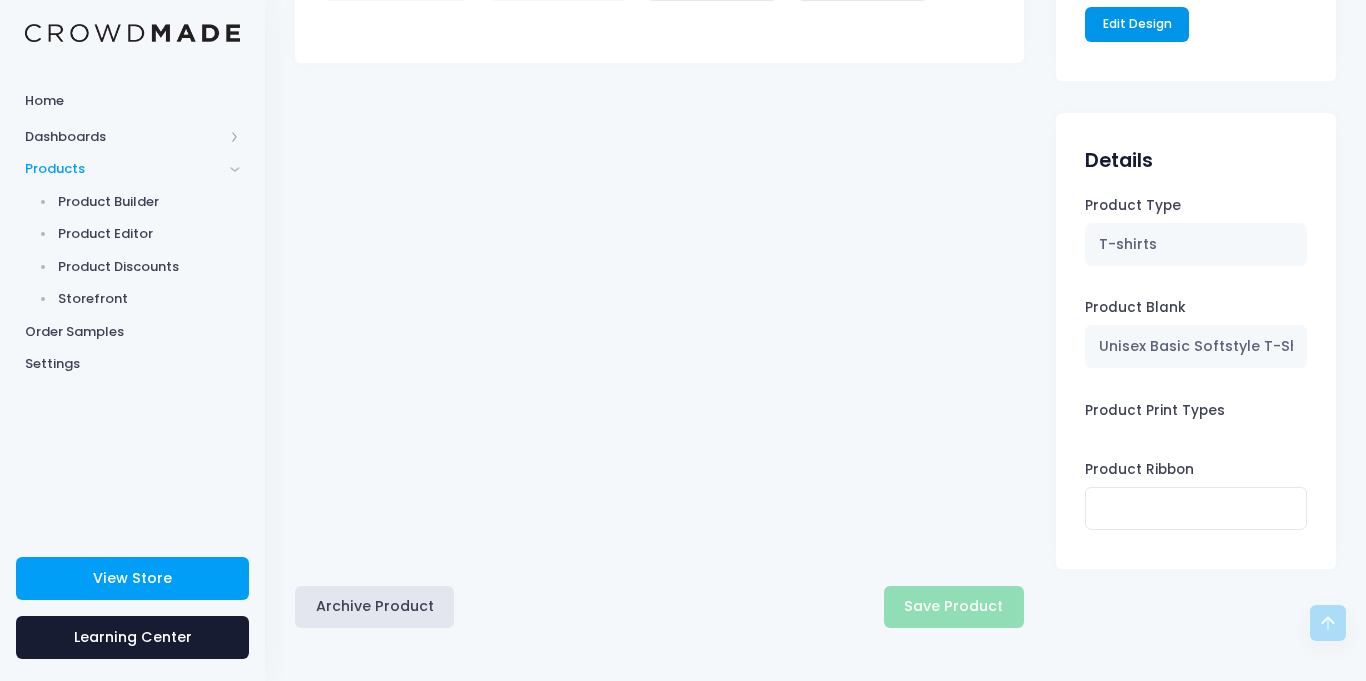 click on "Edit Design" at bounding box center (1137, 24) 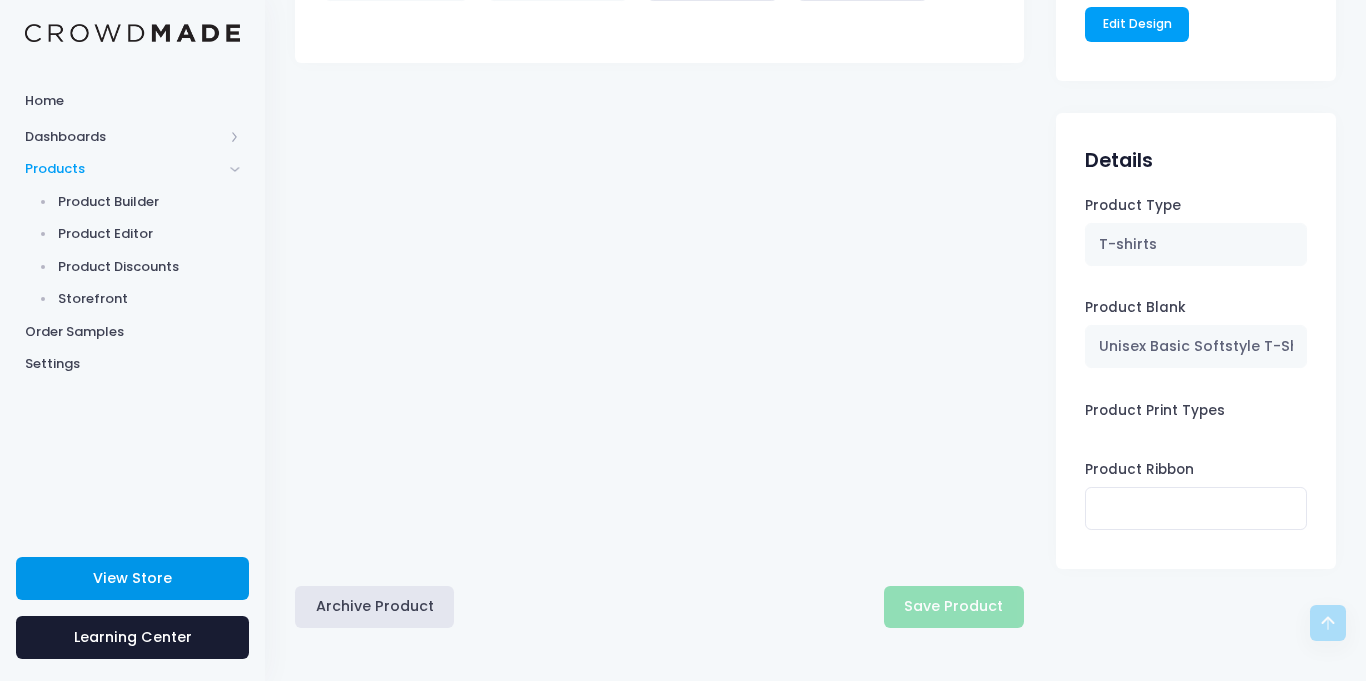 click on "View Store" at bounding box center (132, 578) 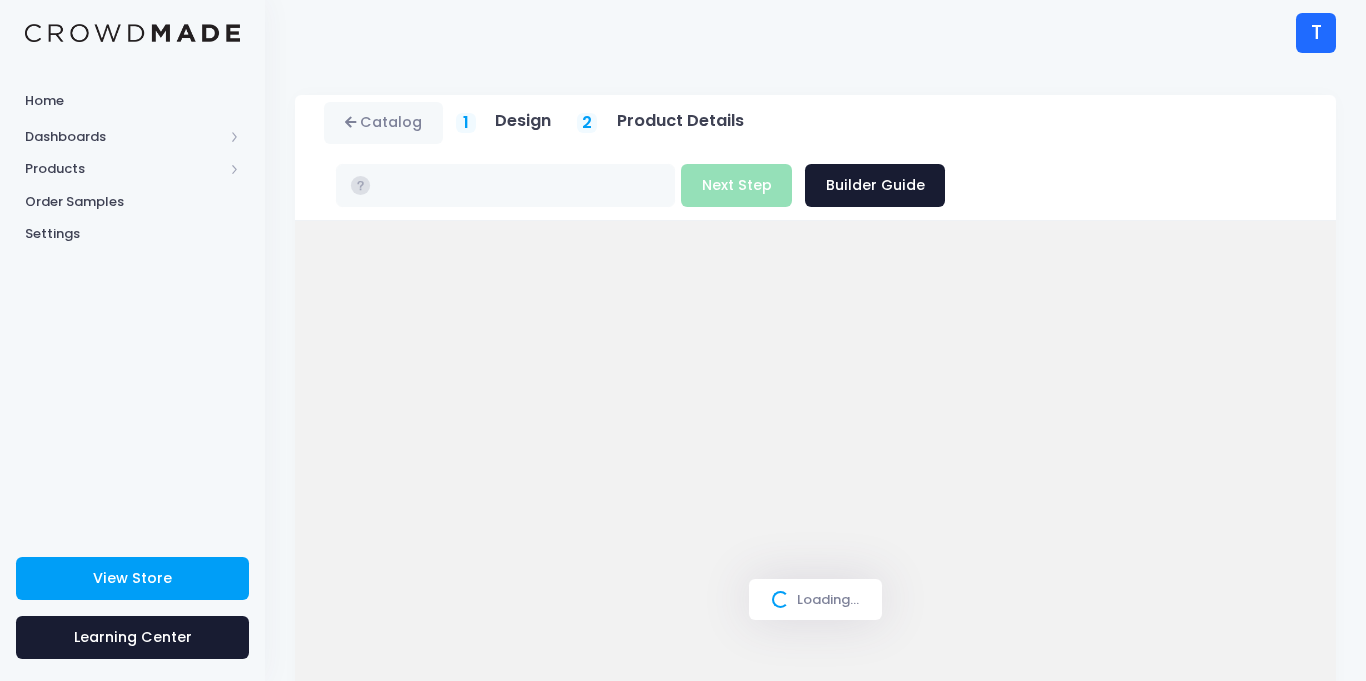 scroll, scrollTop: 0, scrollLeft: 0, axis: both 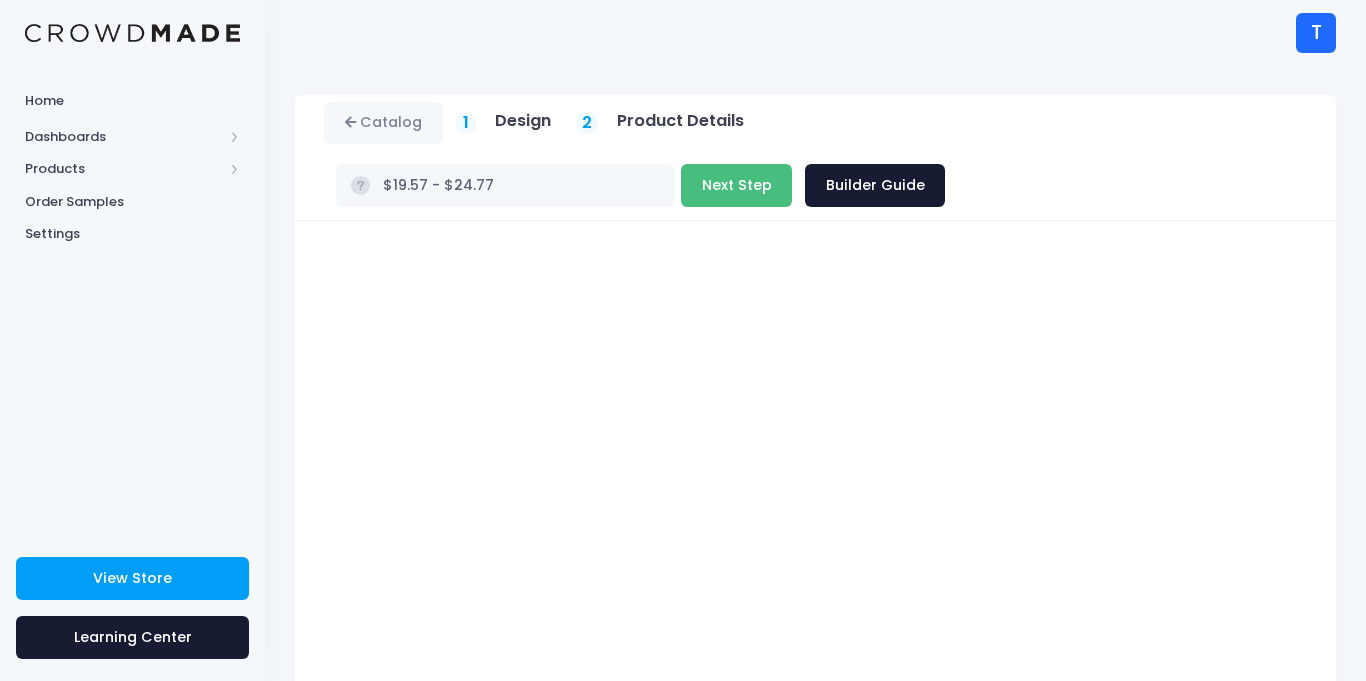 click on "Next Step" at bounding box center (736, 185) 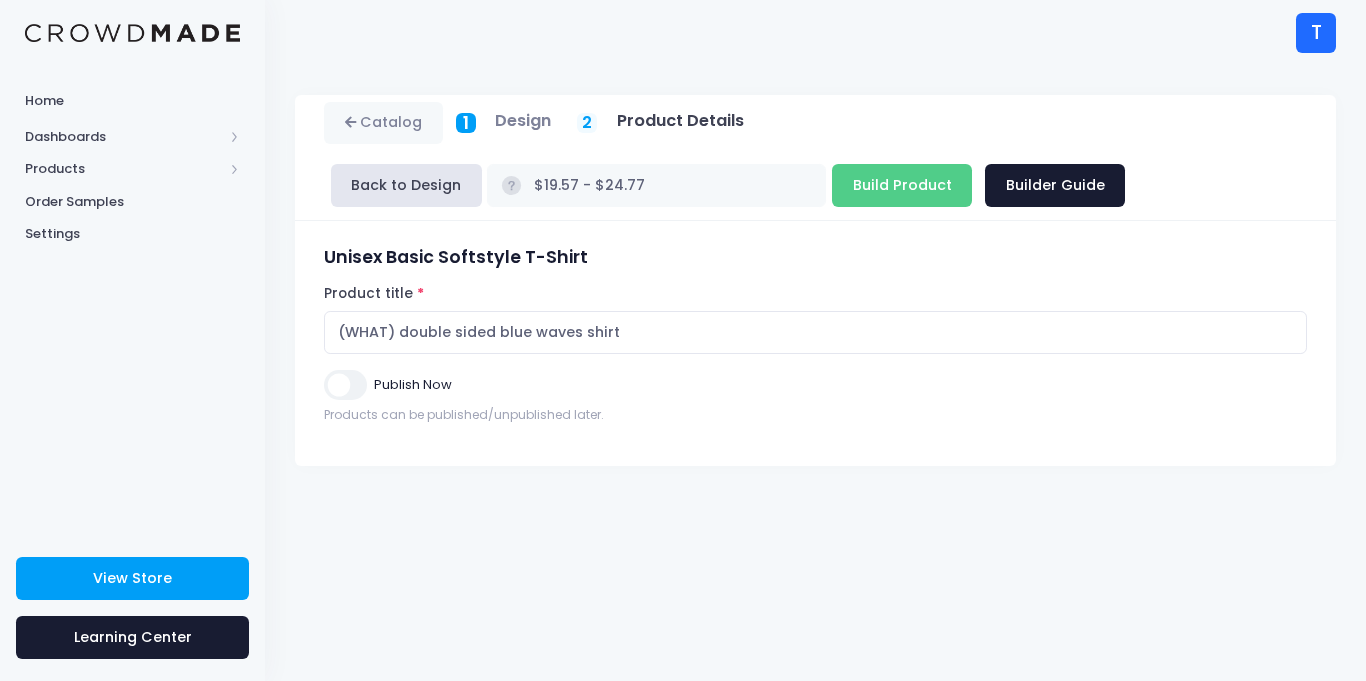 click on "Publish Now" at bounding box center (345, 384) 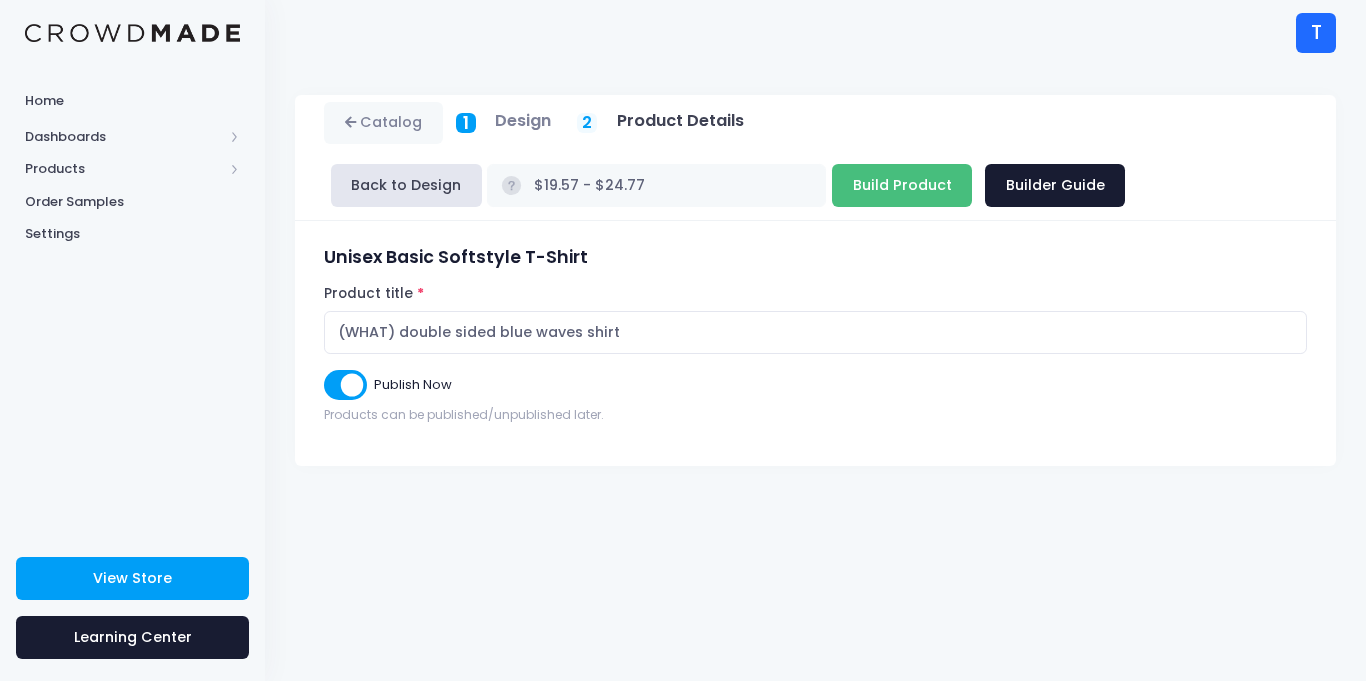 click on "Build Product" at bounding box center [902, 185] 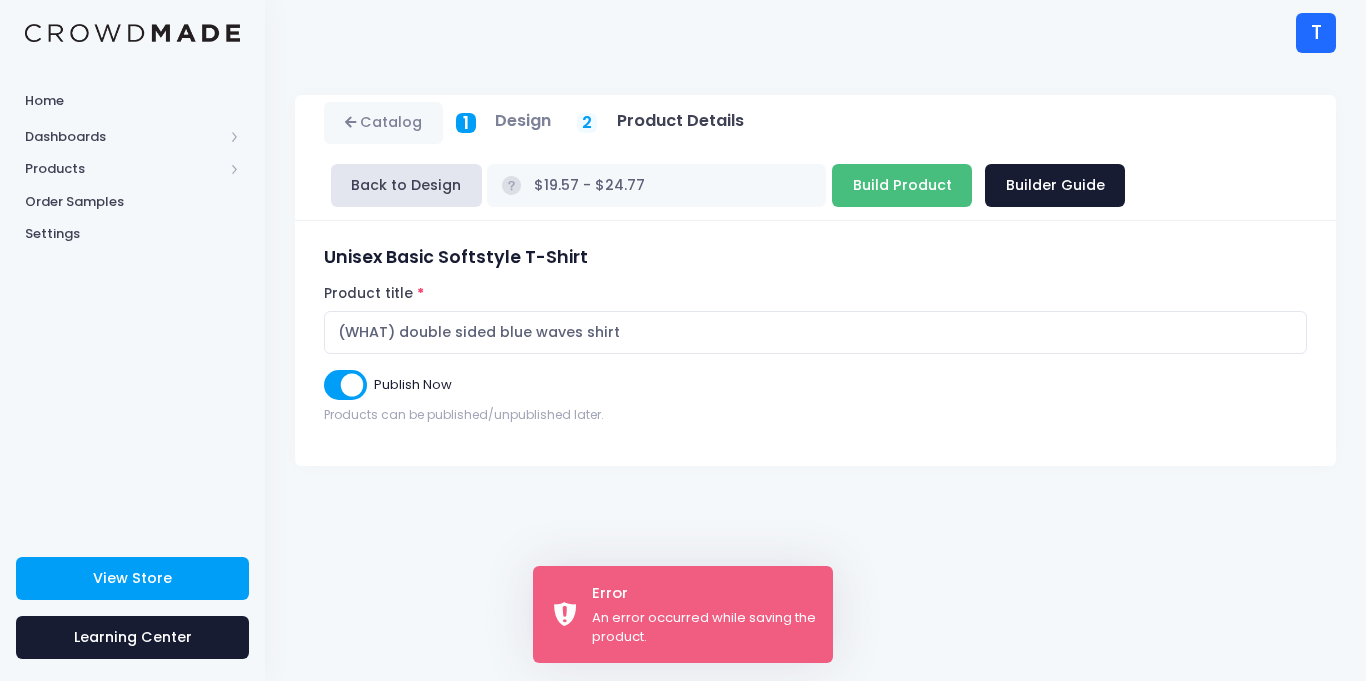 click on "Build Product" at bounding box center (902, 185) 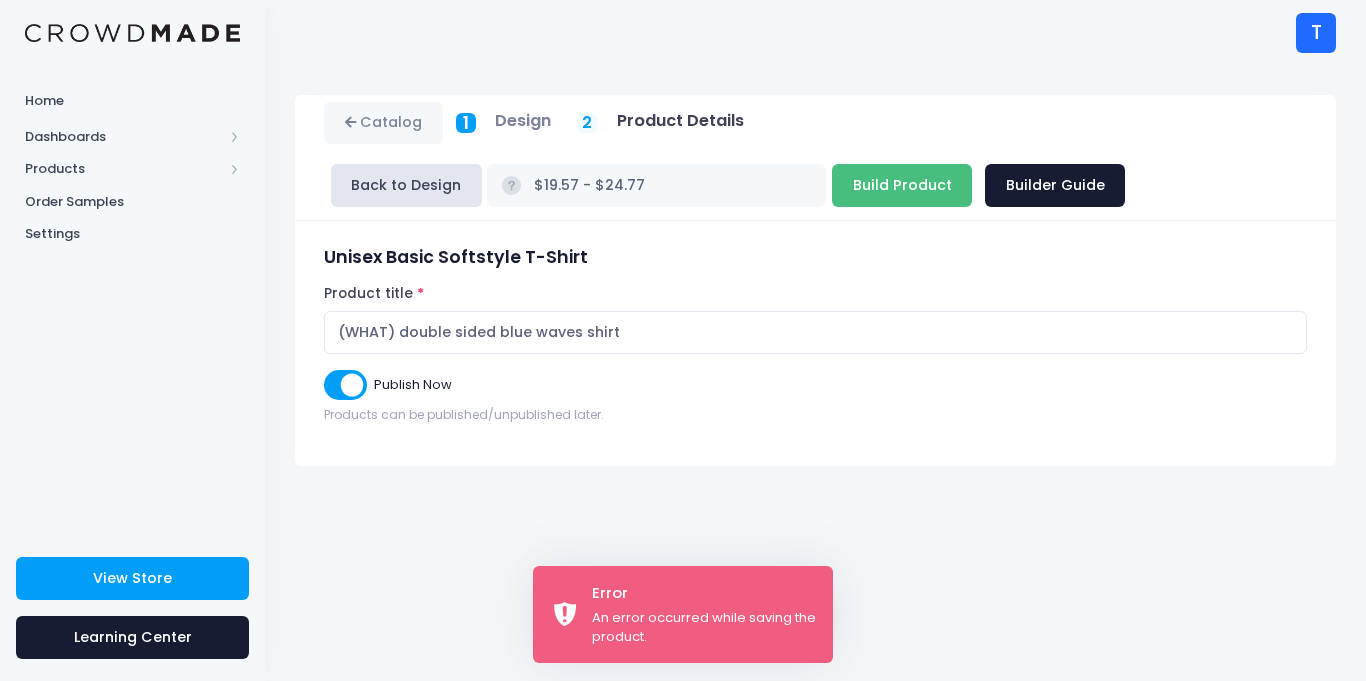 type on "Building product..." 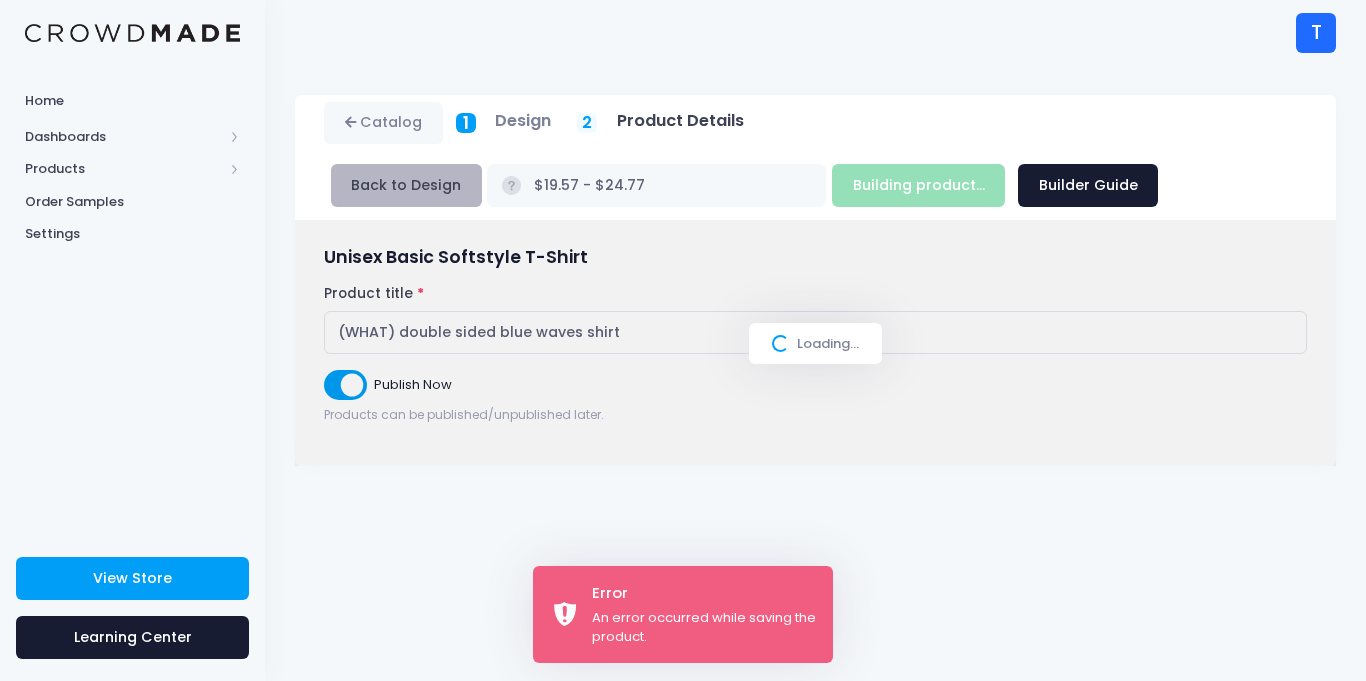 click on "Back to Design" at bounding box center (406, 185) 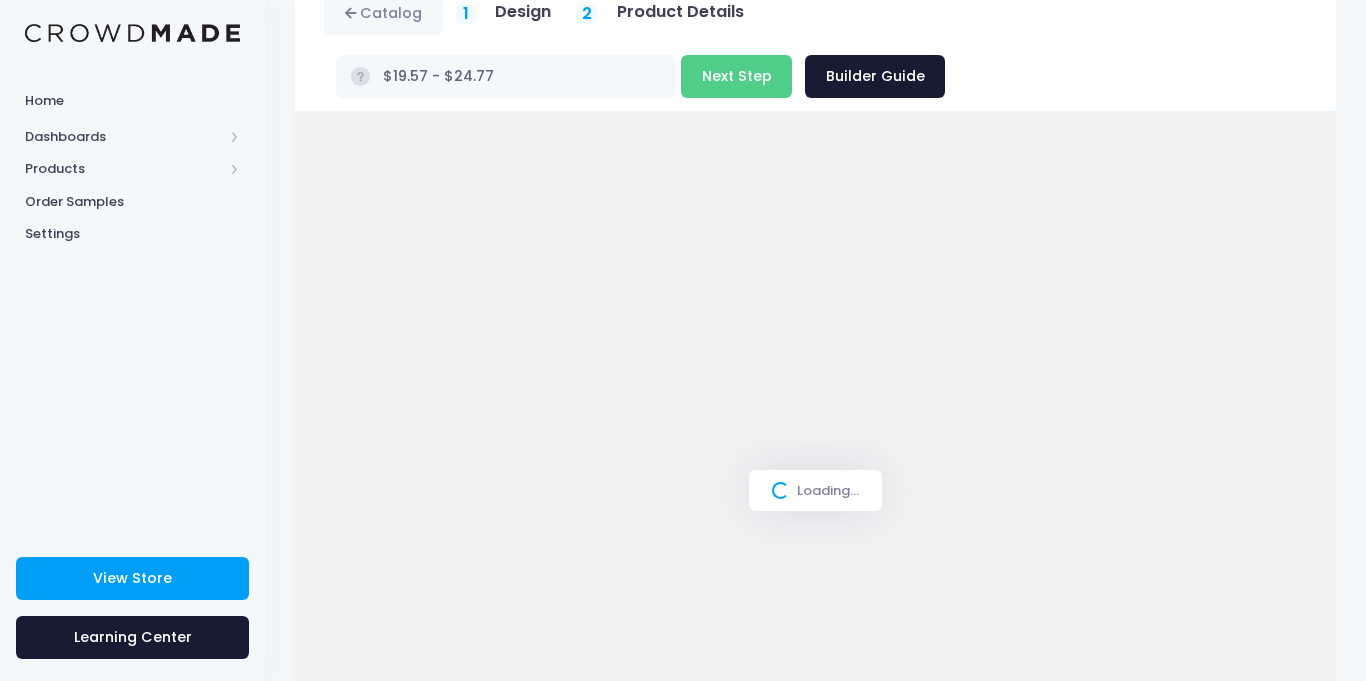 scroll, scrollTop: 0, scrollLeft: 0, axis: both 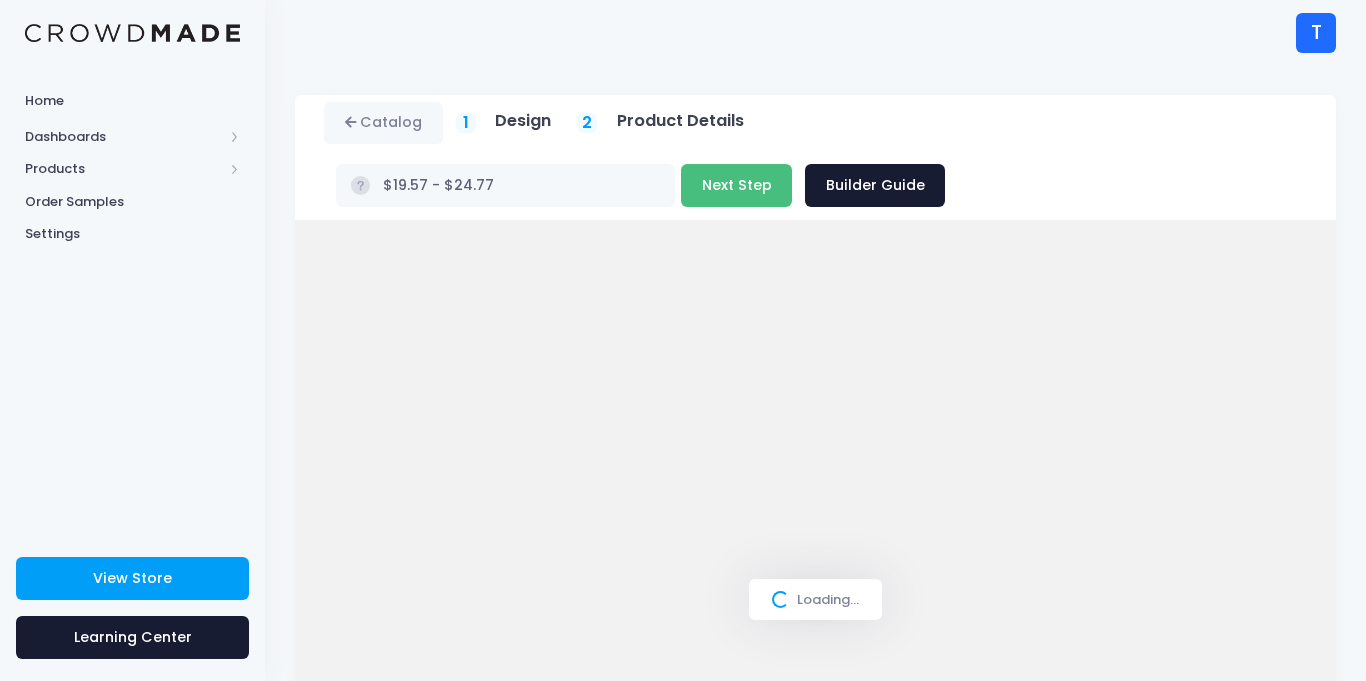 click on "Next Step" at bounding box center [736, 185] 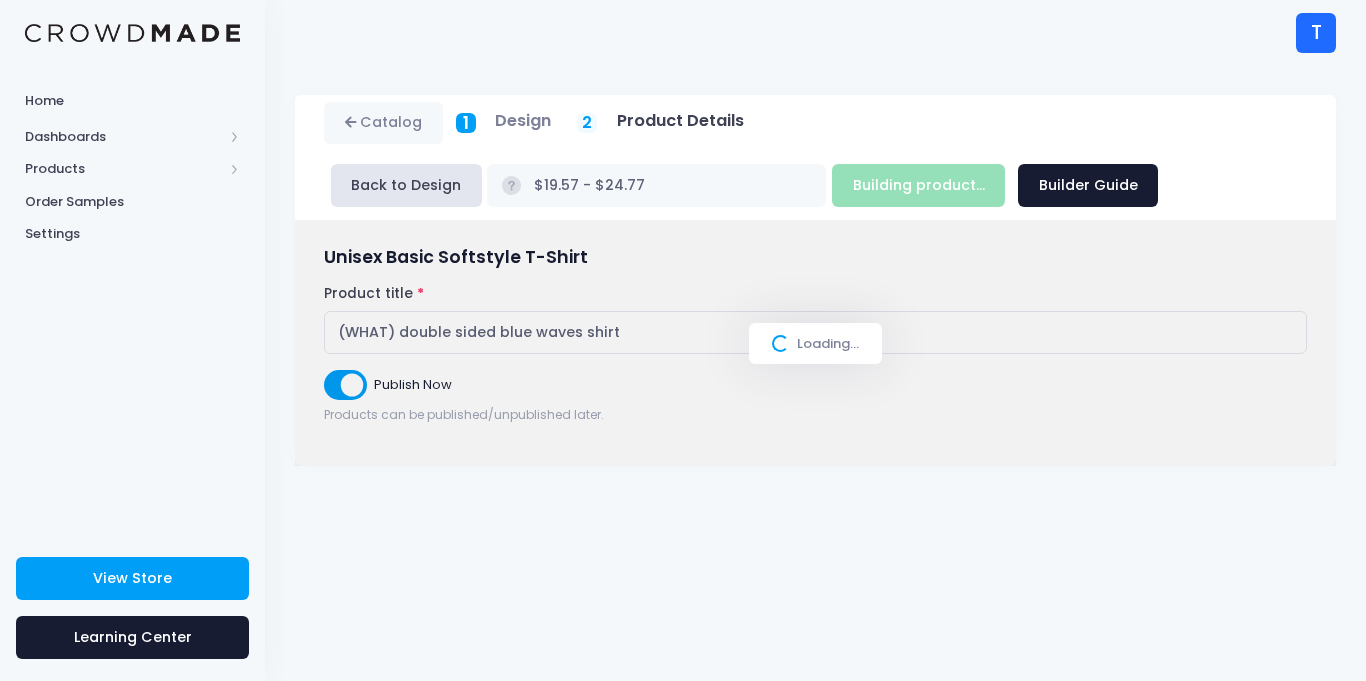 click on "Loading..." at bounding box center (815, 344) 